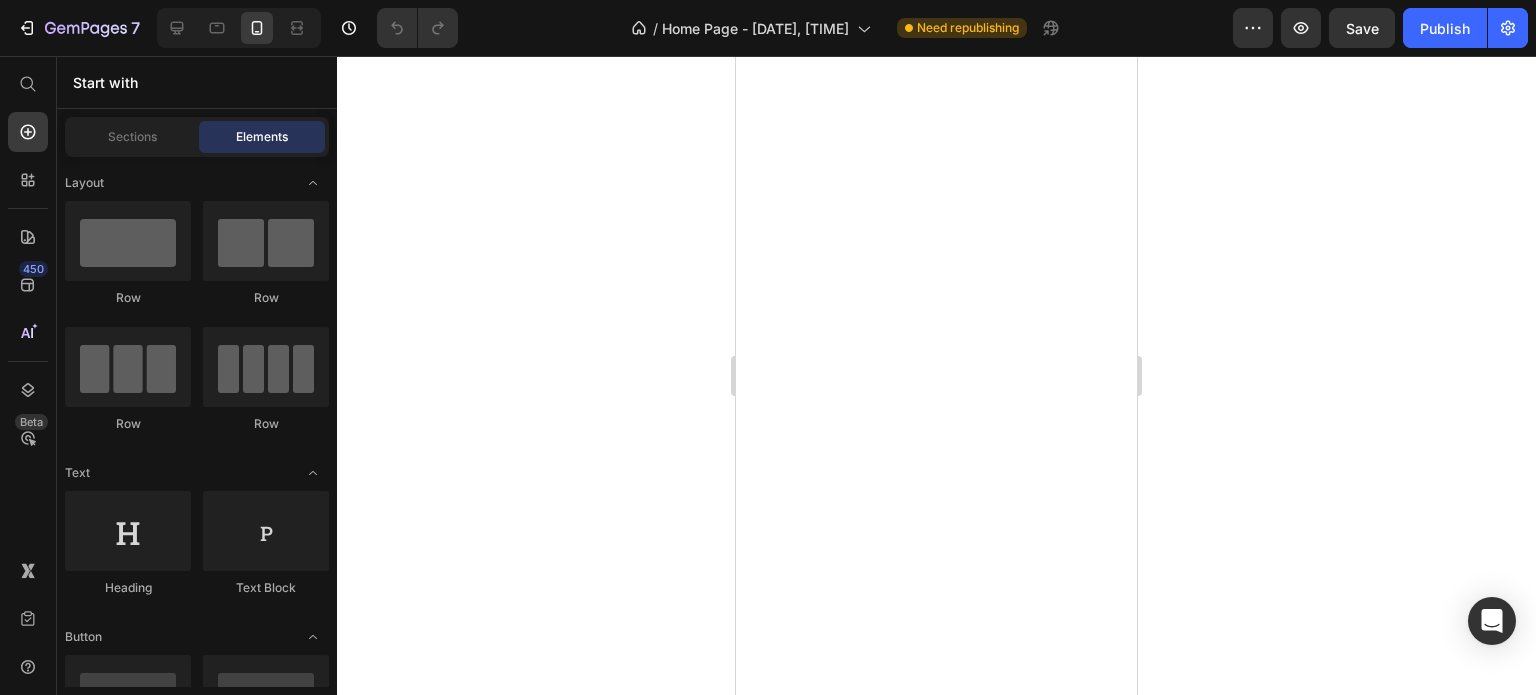 scroll, scrollTop: 0, scrollLeft: 0, axis: both 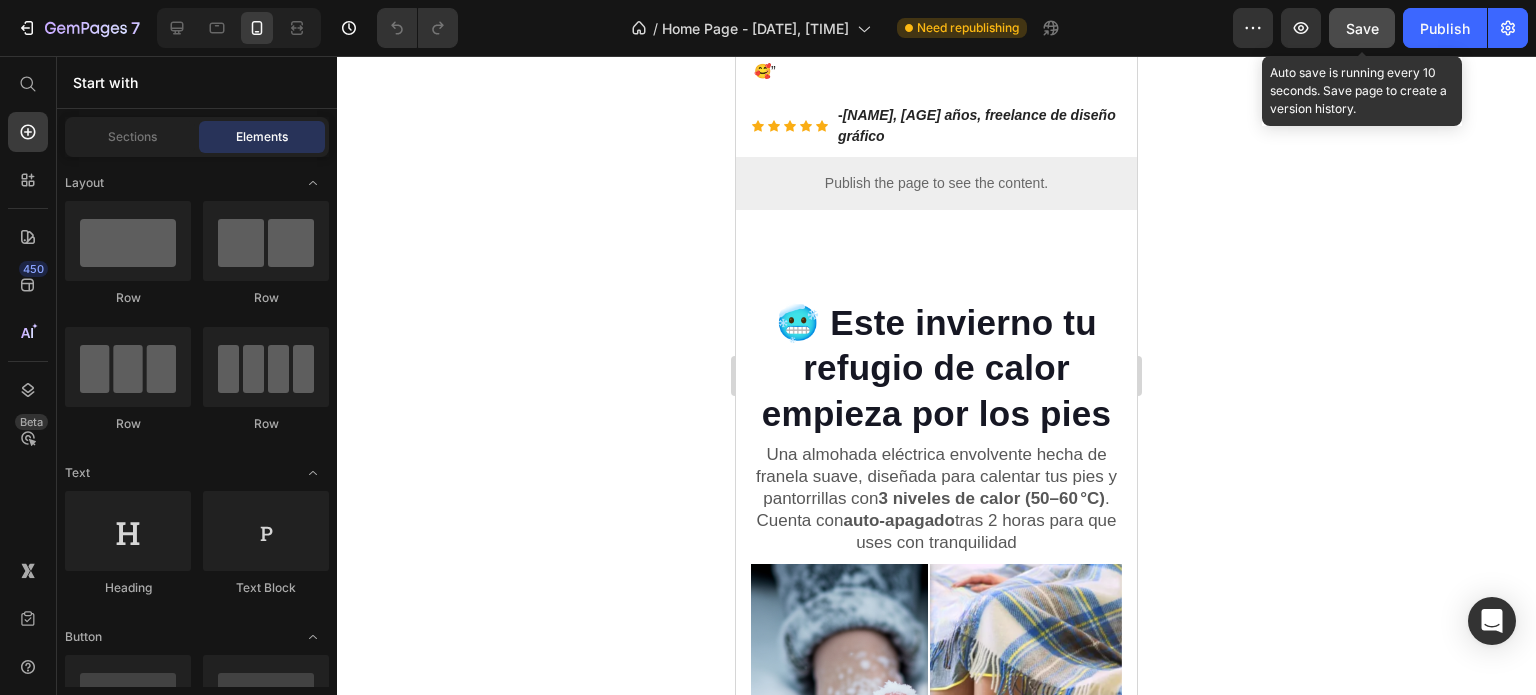 click on "Save" 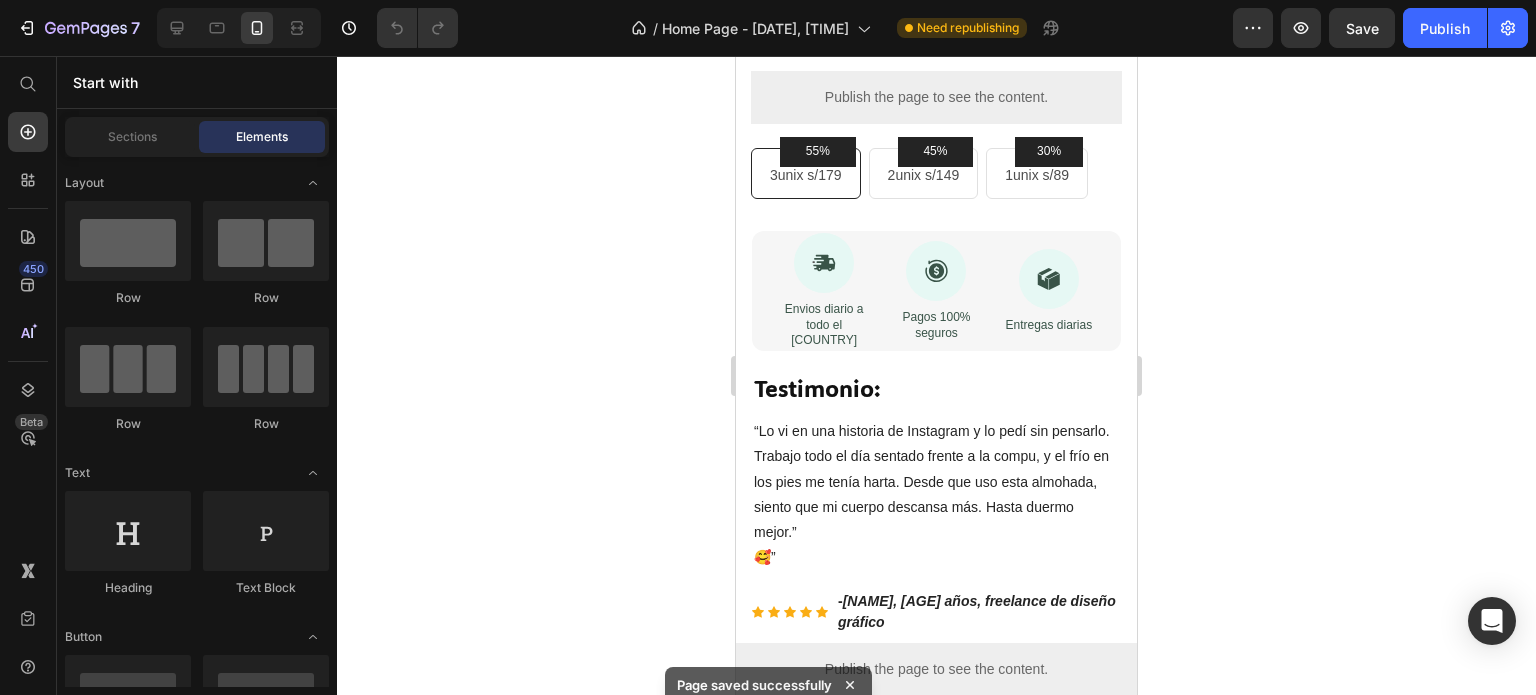 scroll, scrollTop: 0, scrollLeft: 0, axis: both 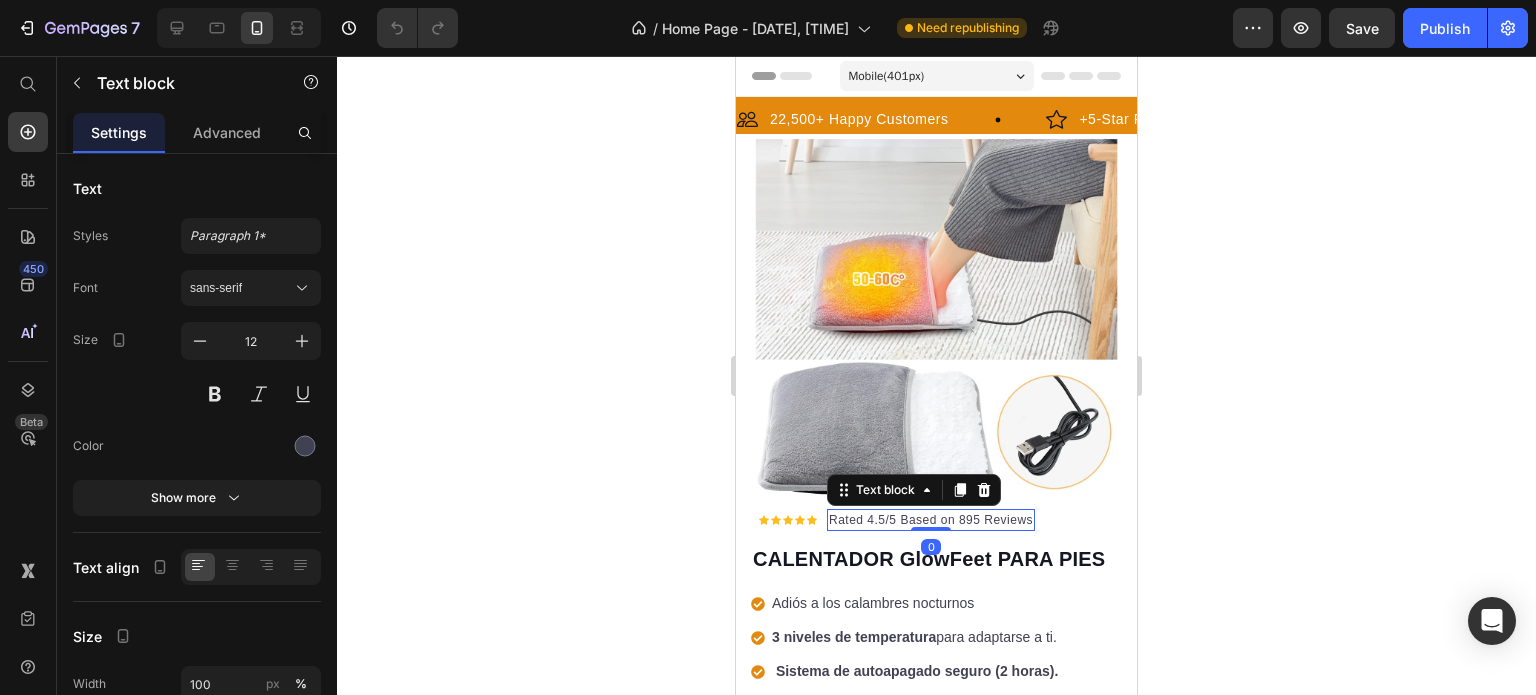click on "Rated 4.5/5 Based on 895 Reviews" at bounding box center (931, 520) 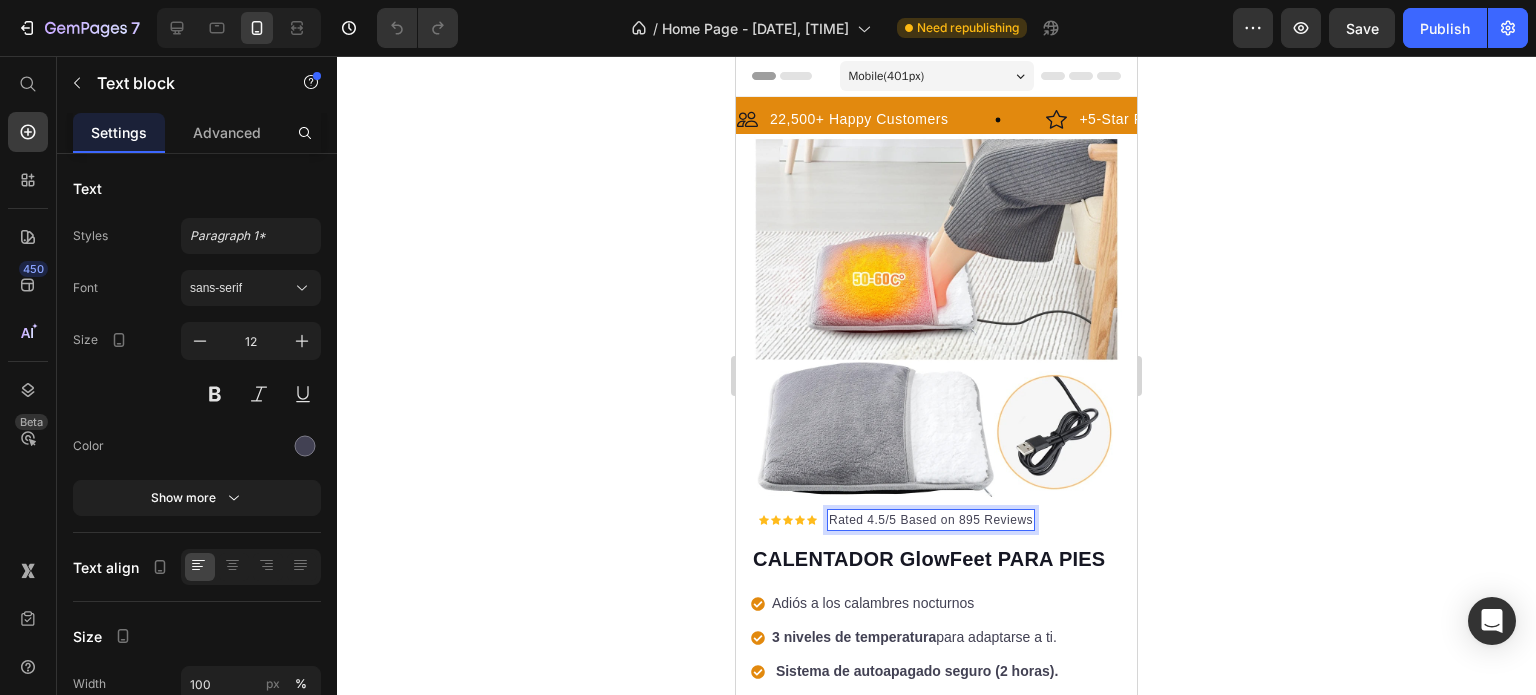 click on "Rated 4.5/5 Based on 895 Reviews" at bounding box center [931, 520] 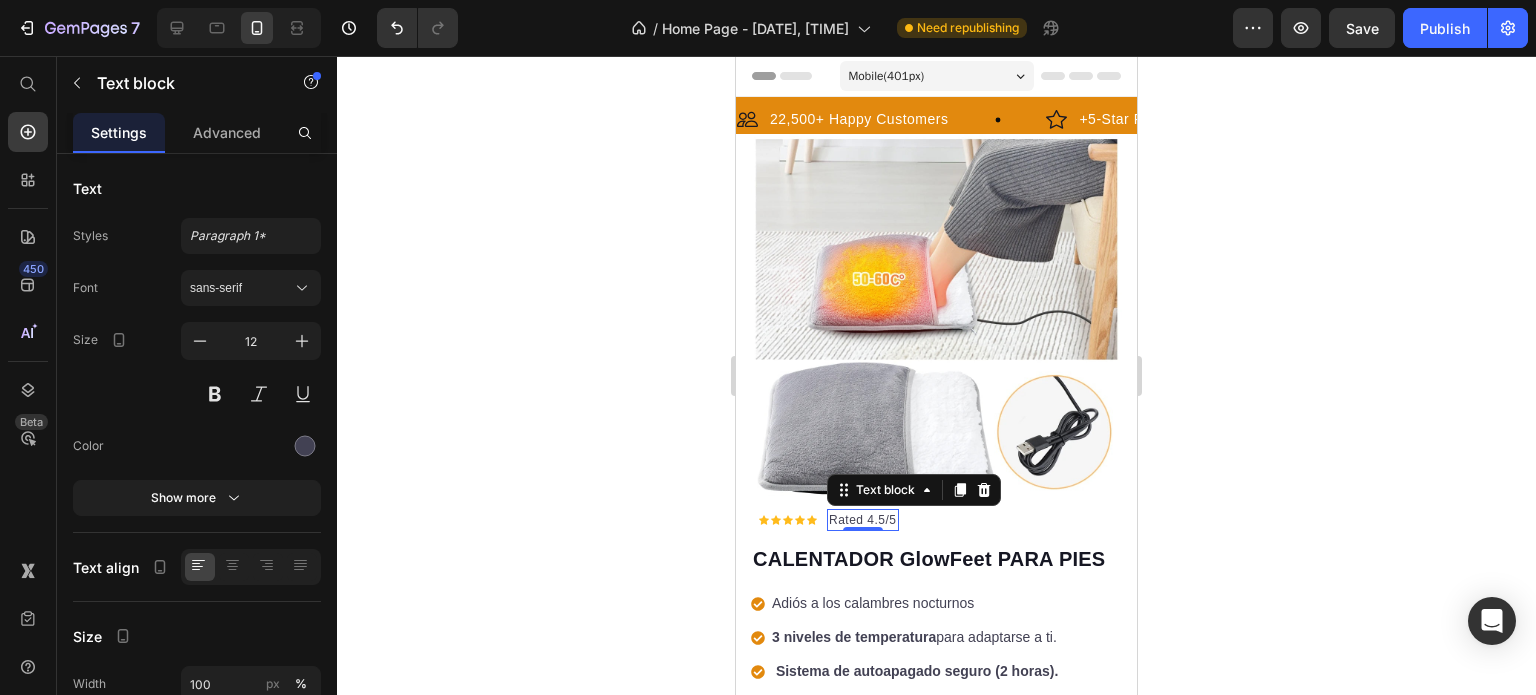 click 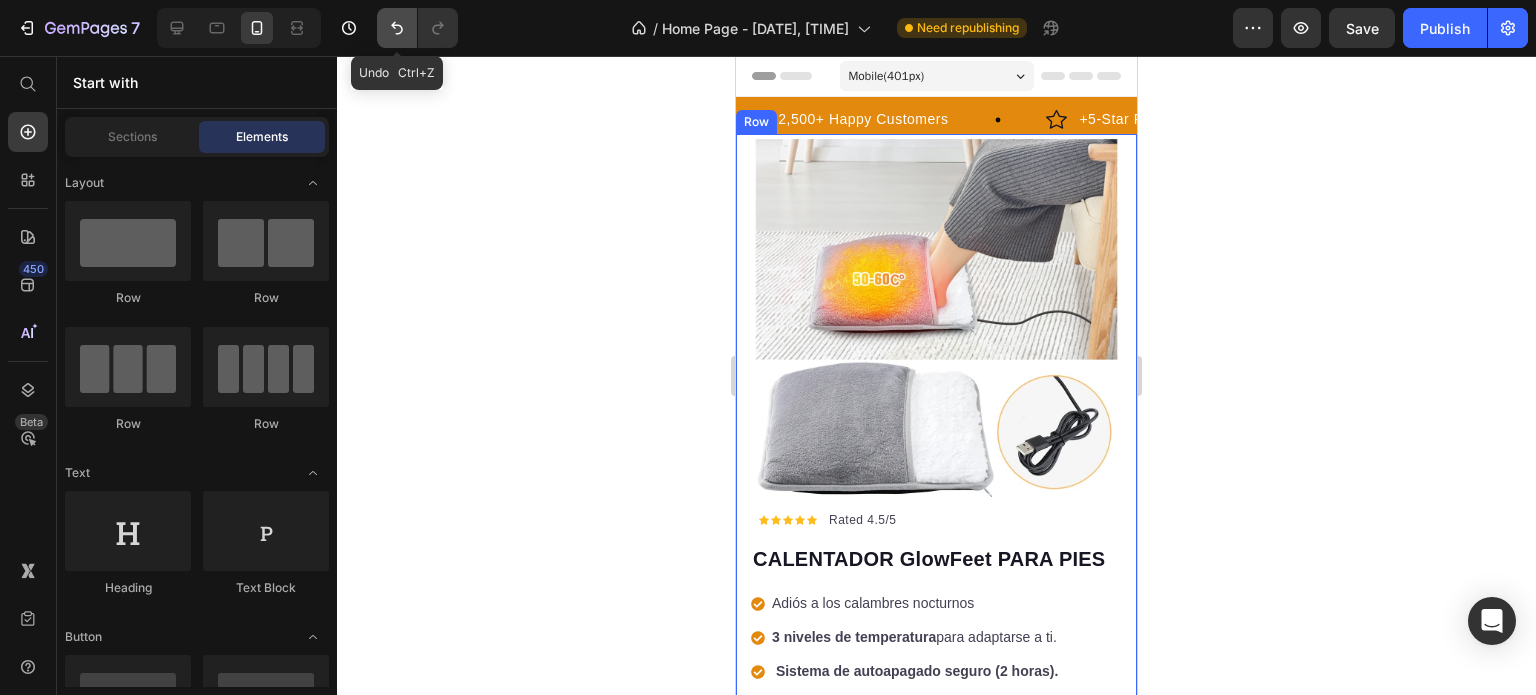 click 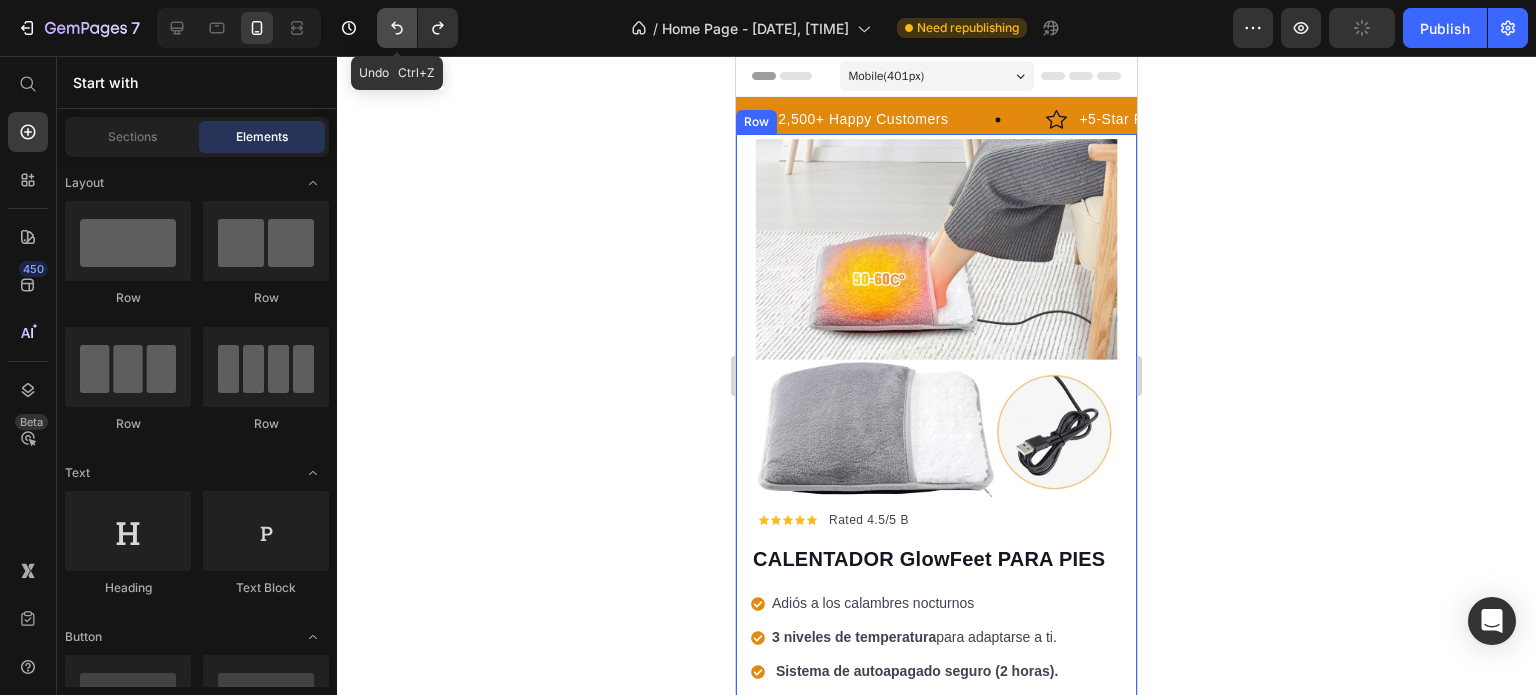 click 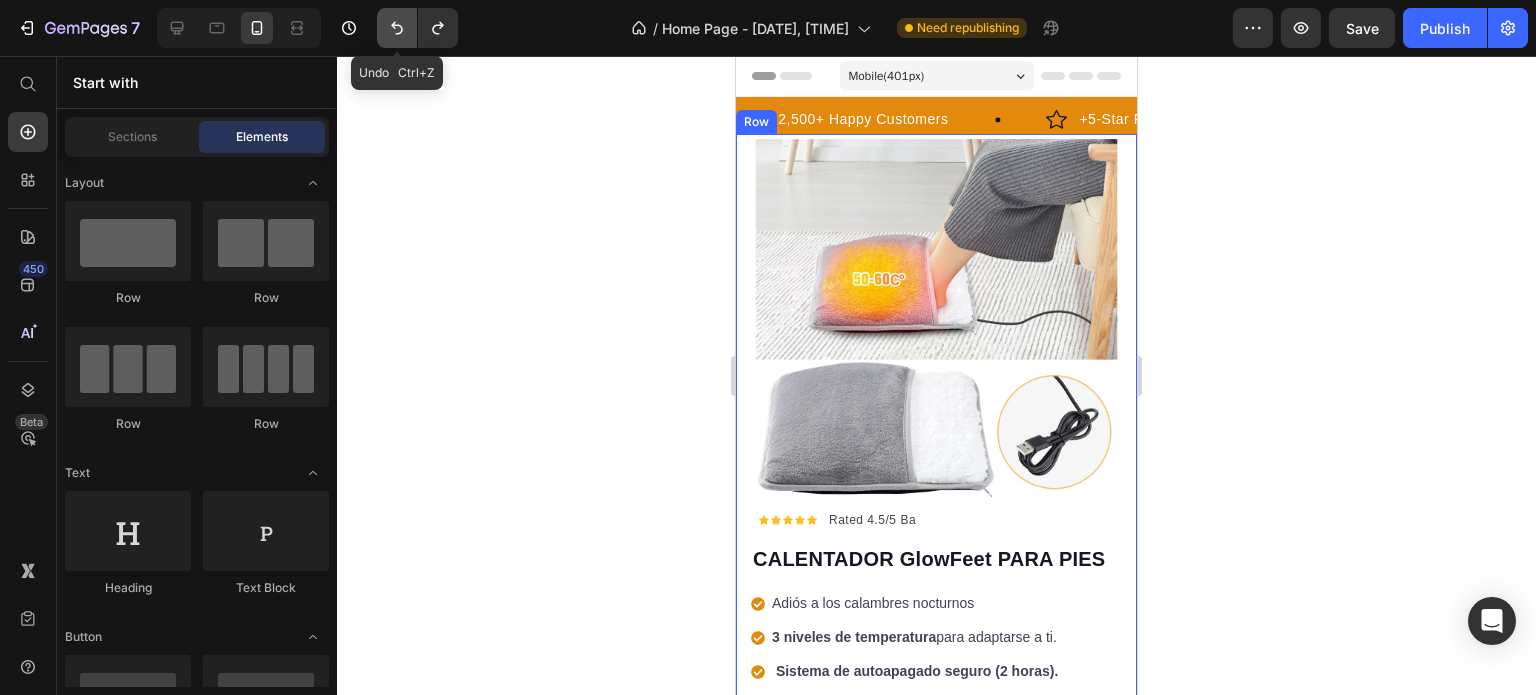 click 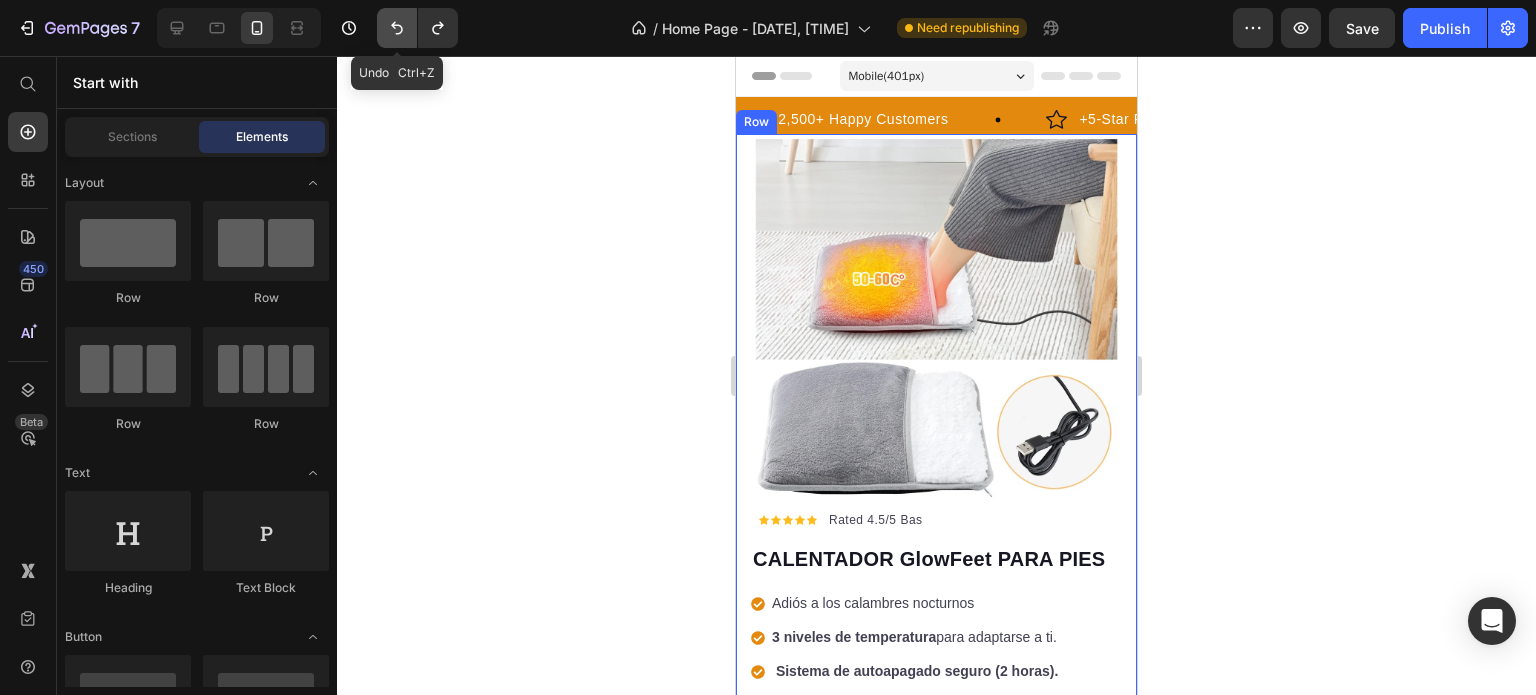 click 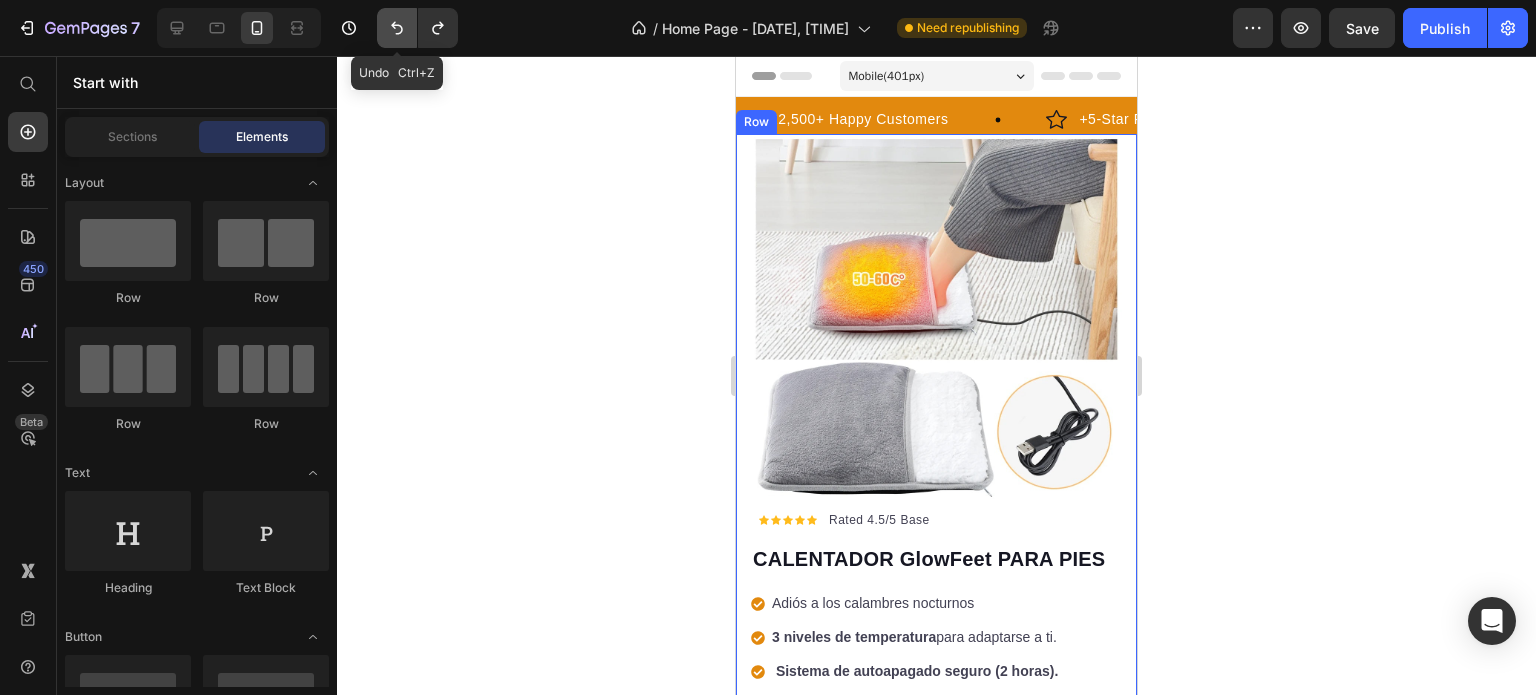 click 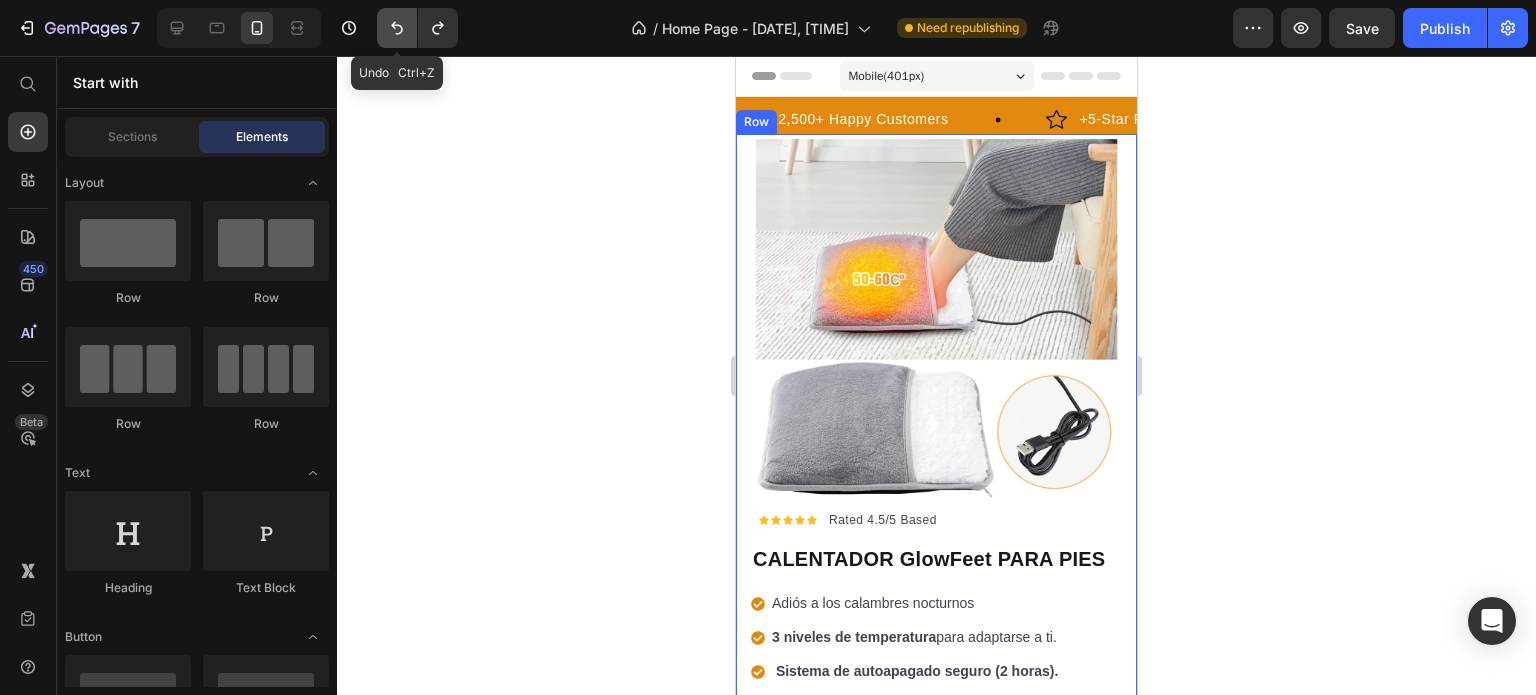 click 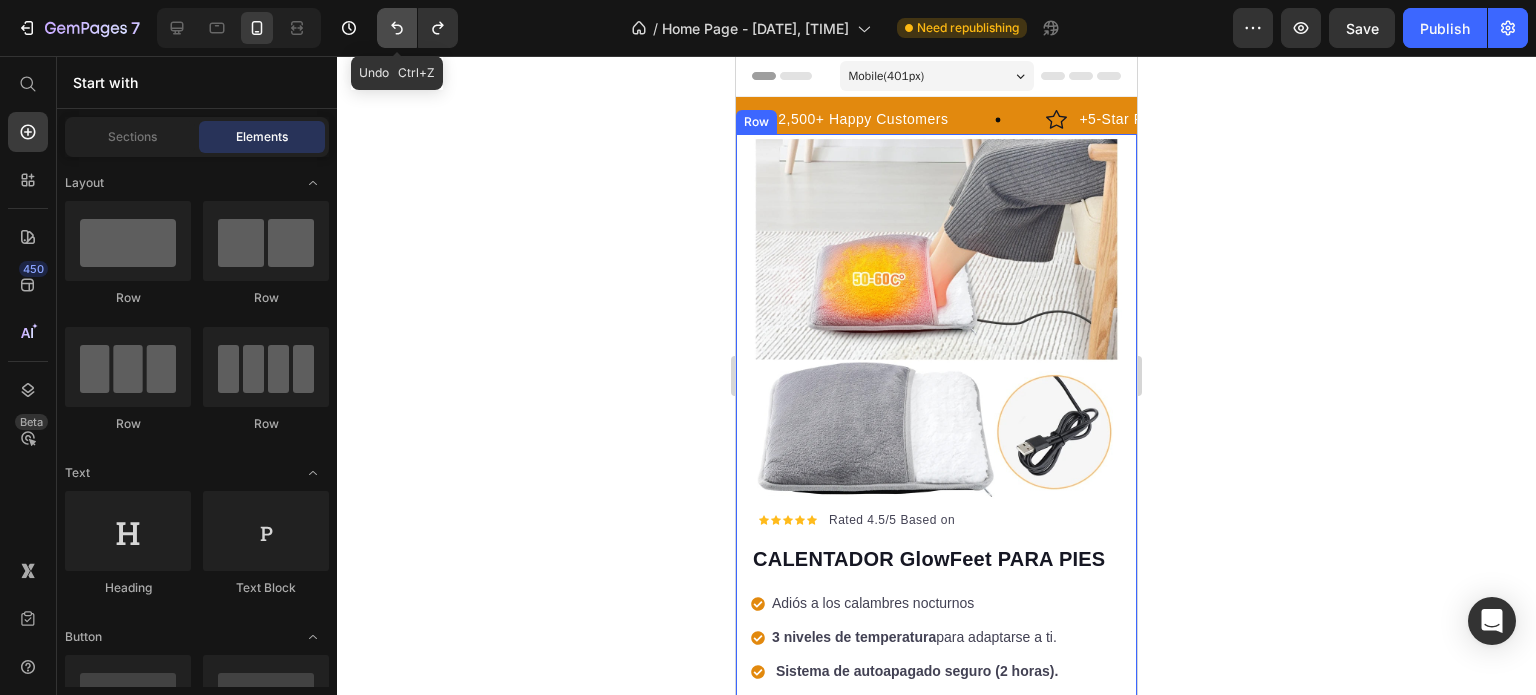 click 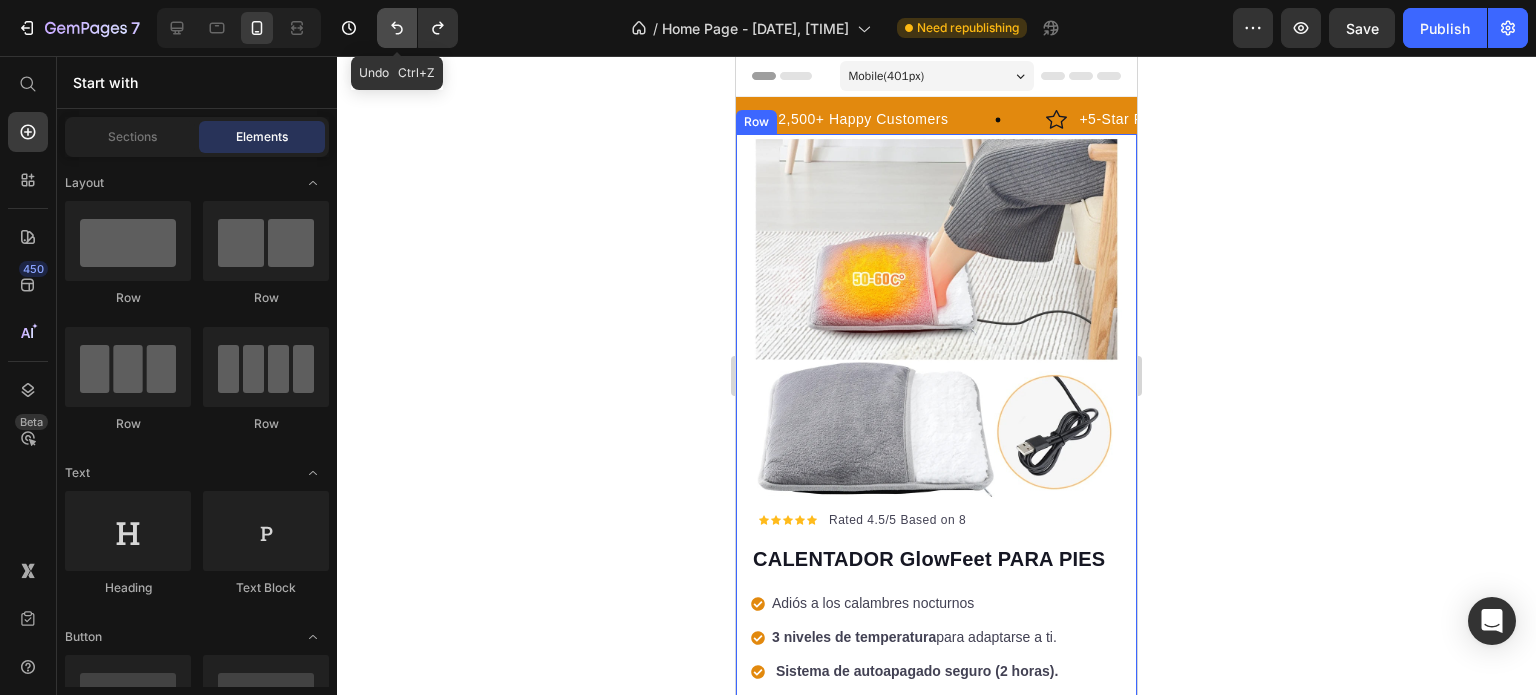 click 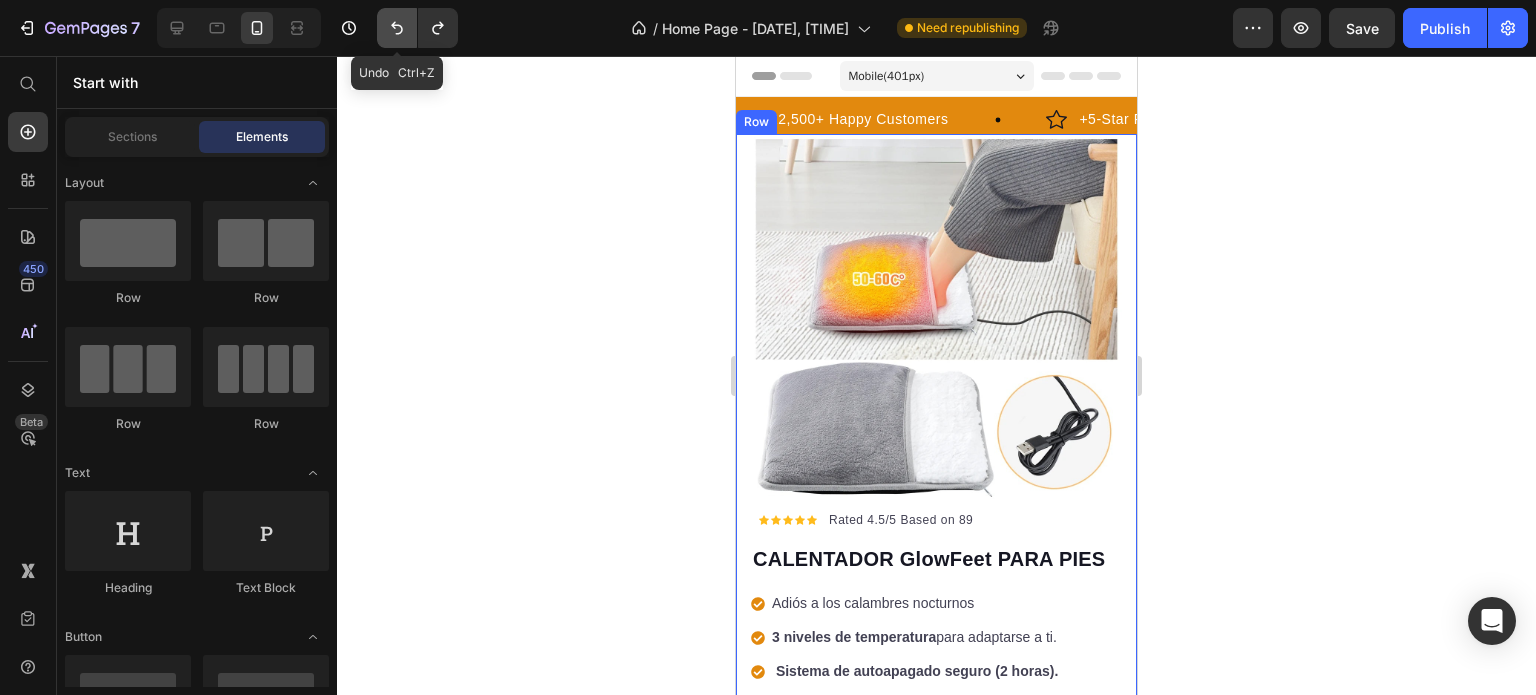 click 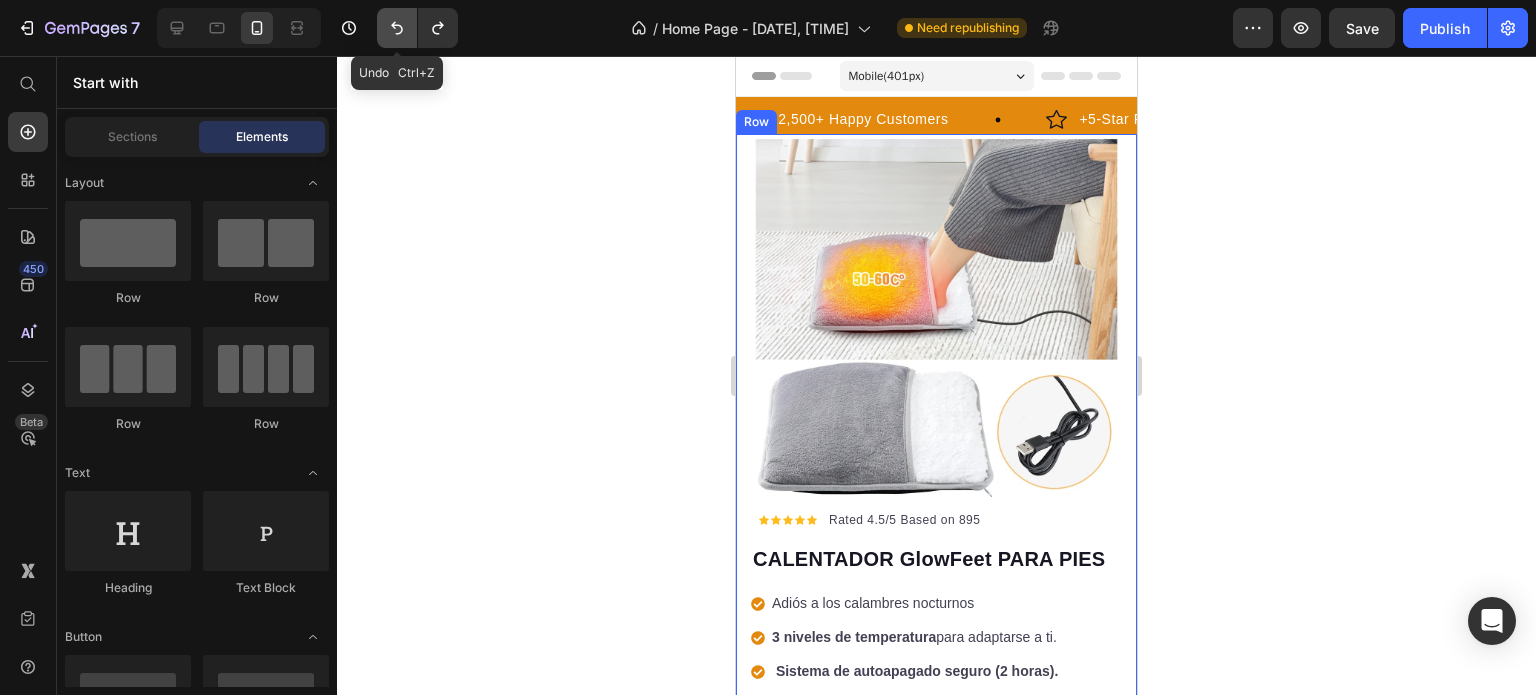 click 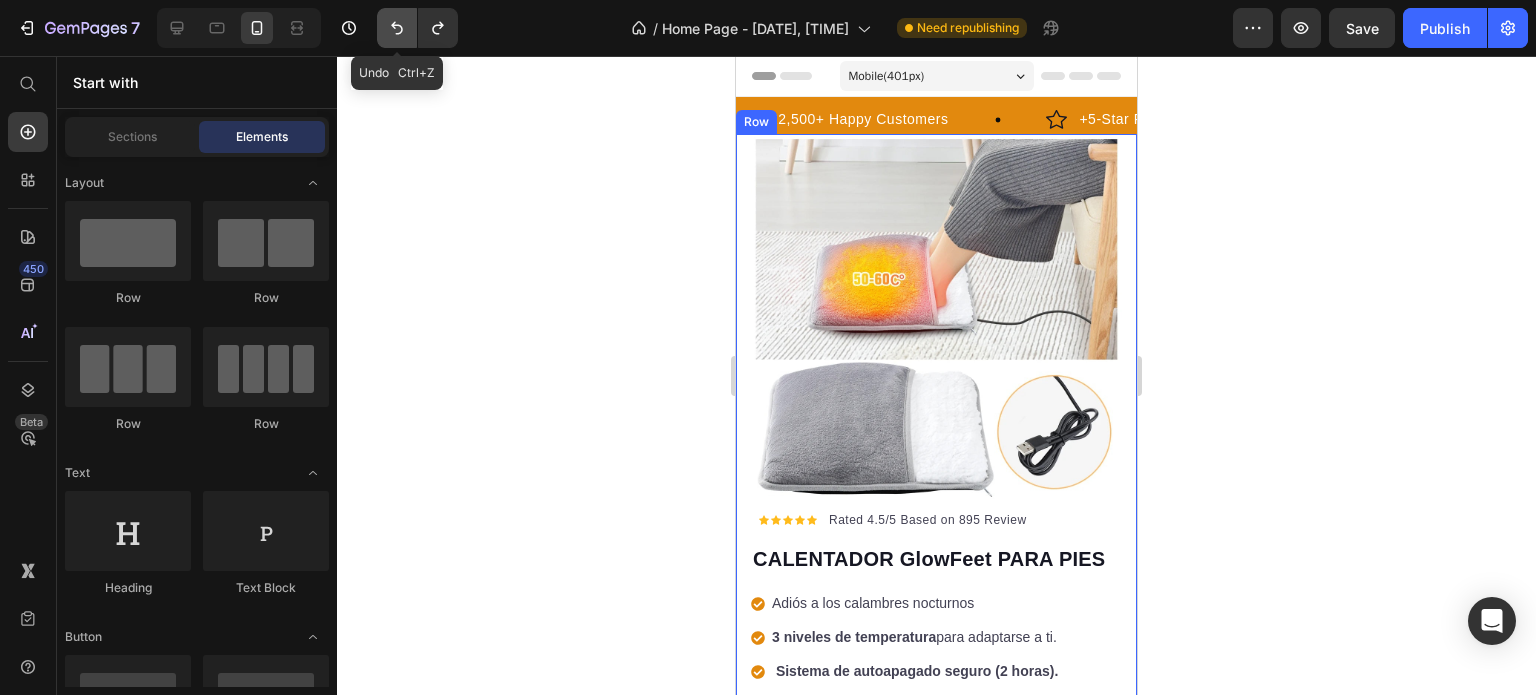 click 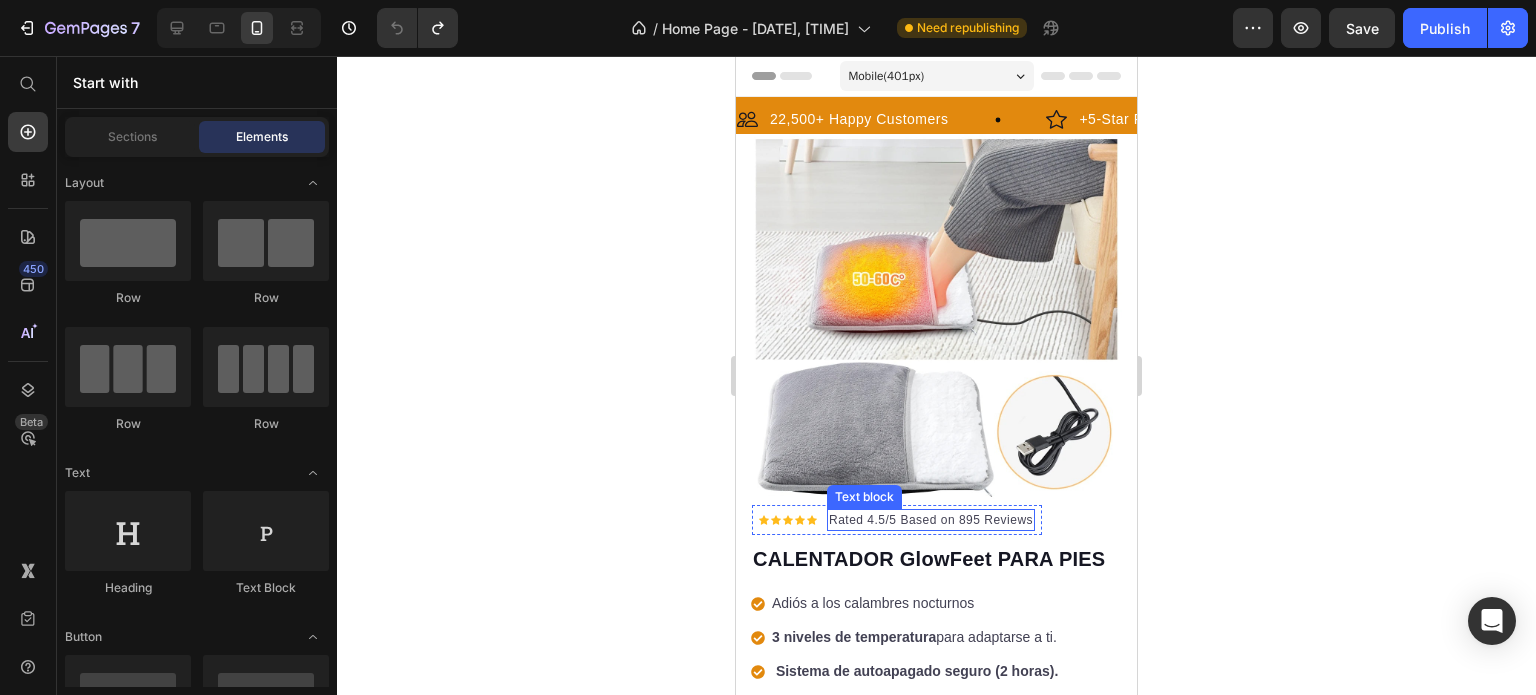click on "Rated 4.5/5 Based on 895 Reviews" at bounding box center [931, 520] 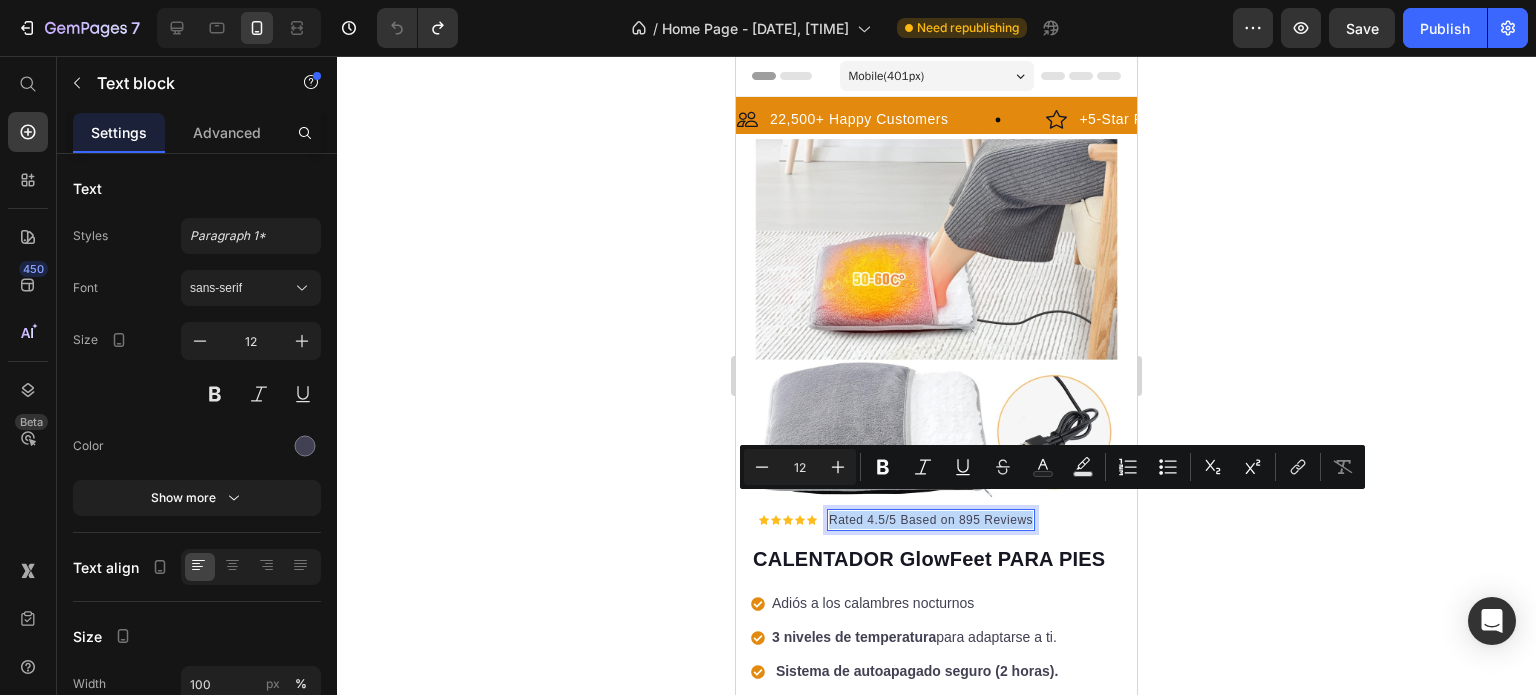 copy on "Rated 4.5/5 Based on 895 Reviews" 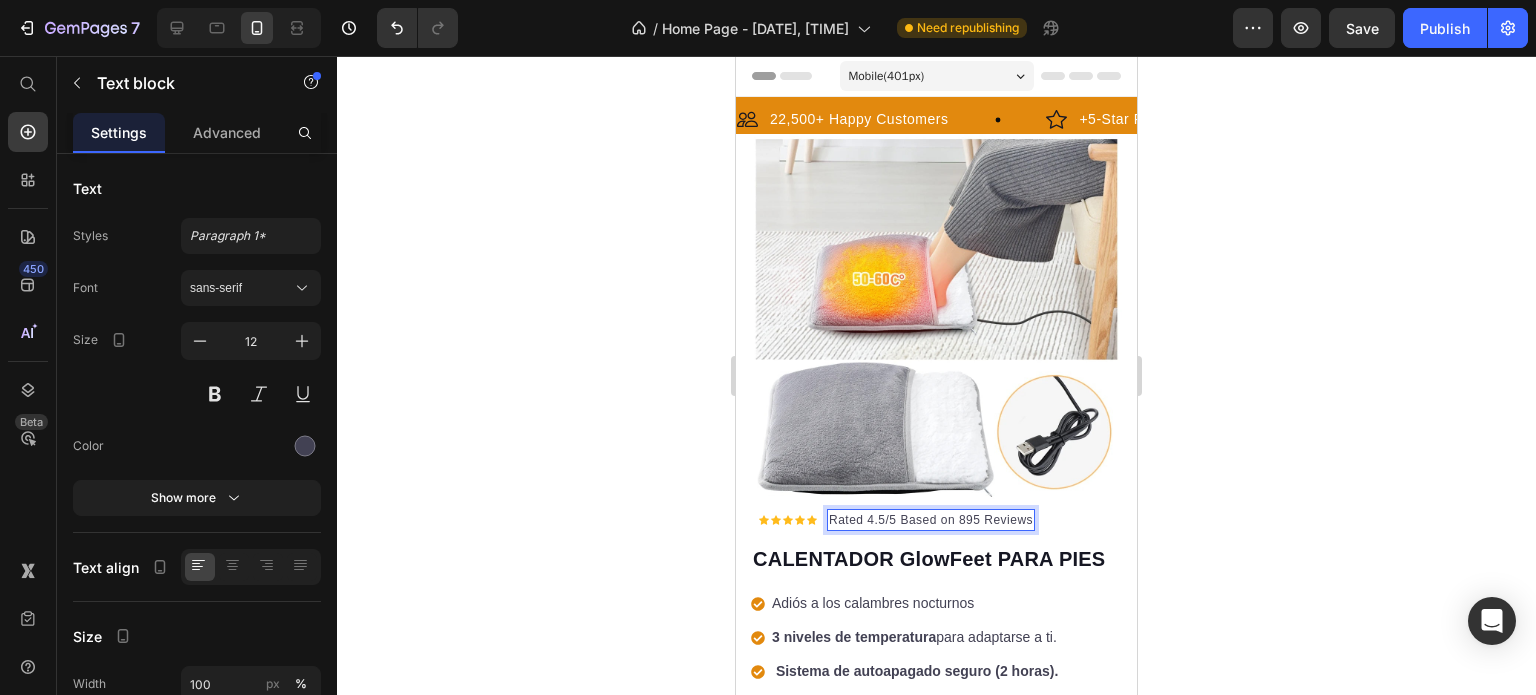 scroll, scrollTop: 0, scrollLeft: 214, axis: horizontal 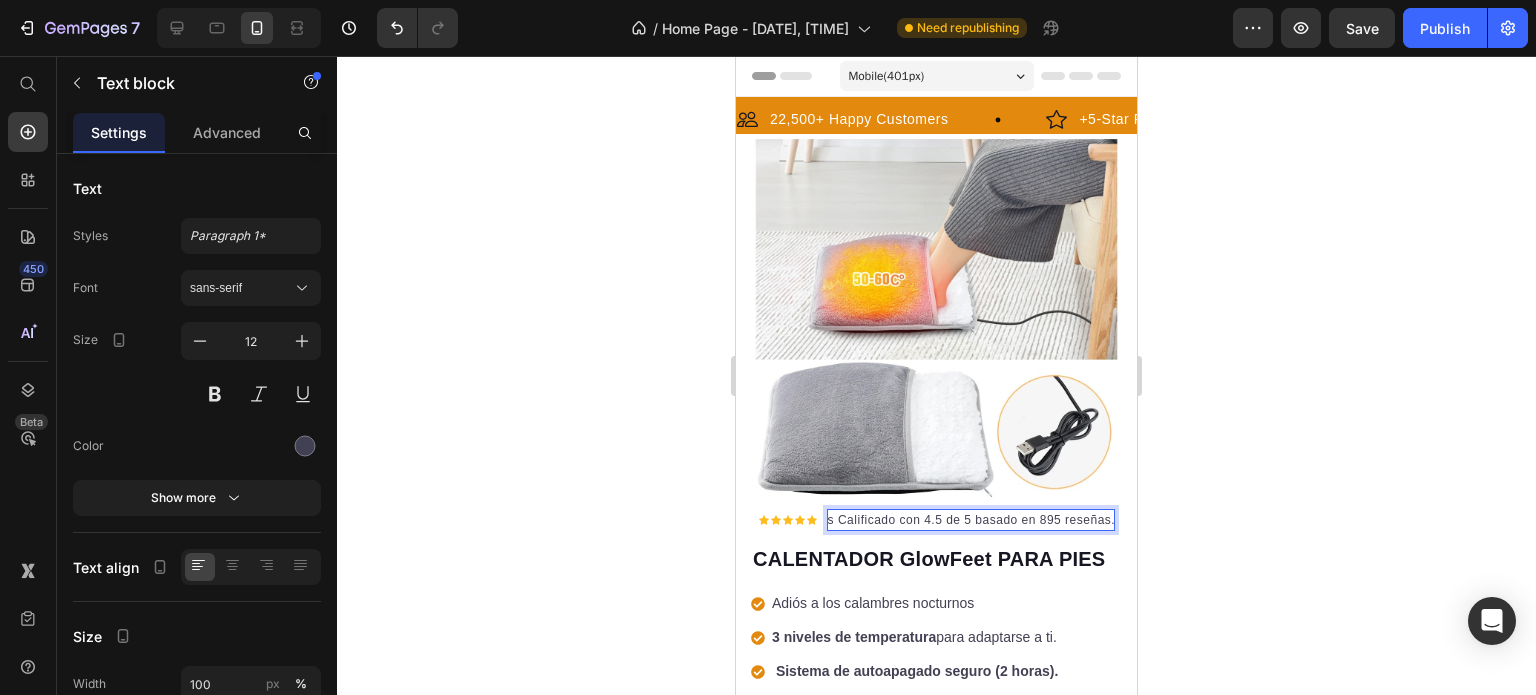 click on "Rated 4.5/5 Based on 895 Reviews Calificado con 4.5 de 5 basado en 895 reseñas." at bounding box center [772, 520] 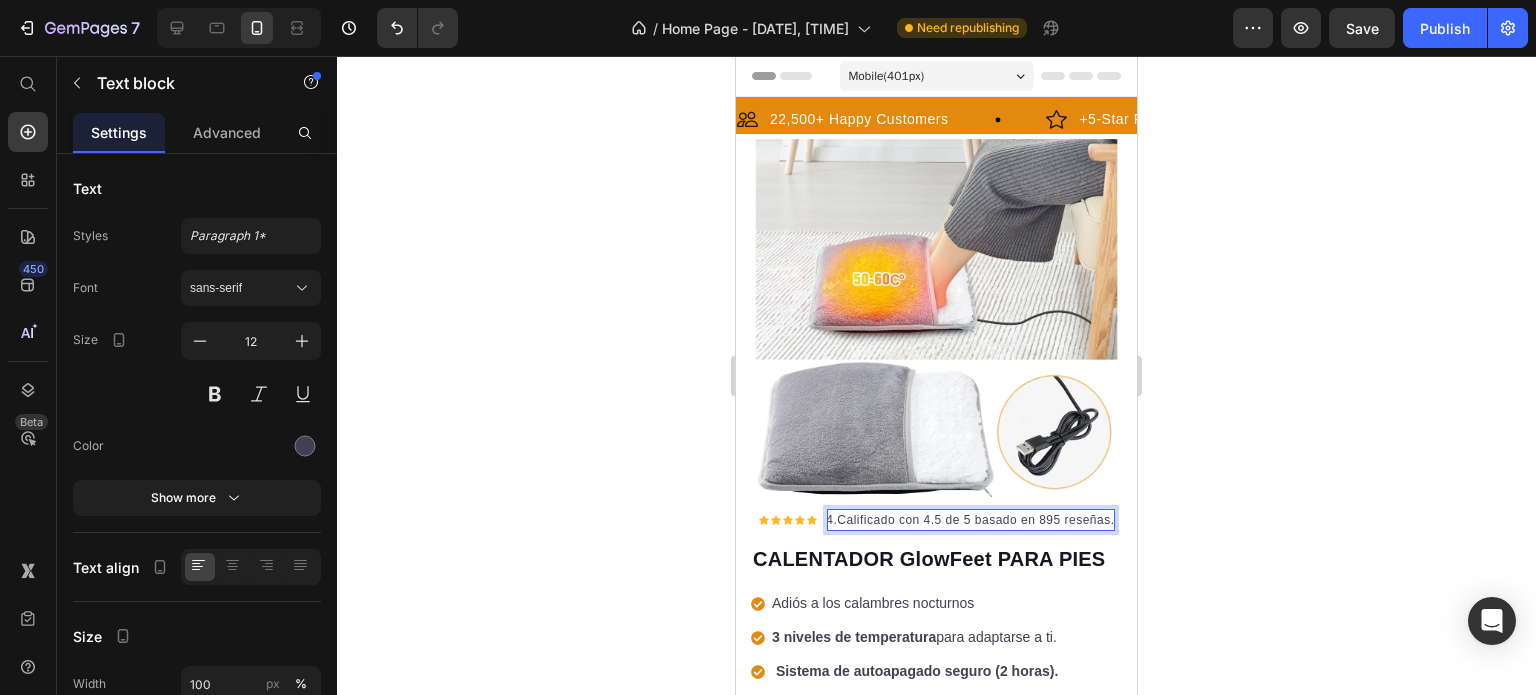 scroll, scrollTop: 0, scrollLeft: 0, axis: both 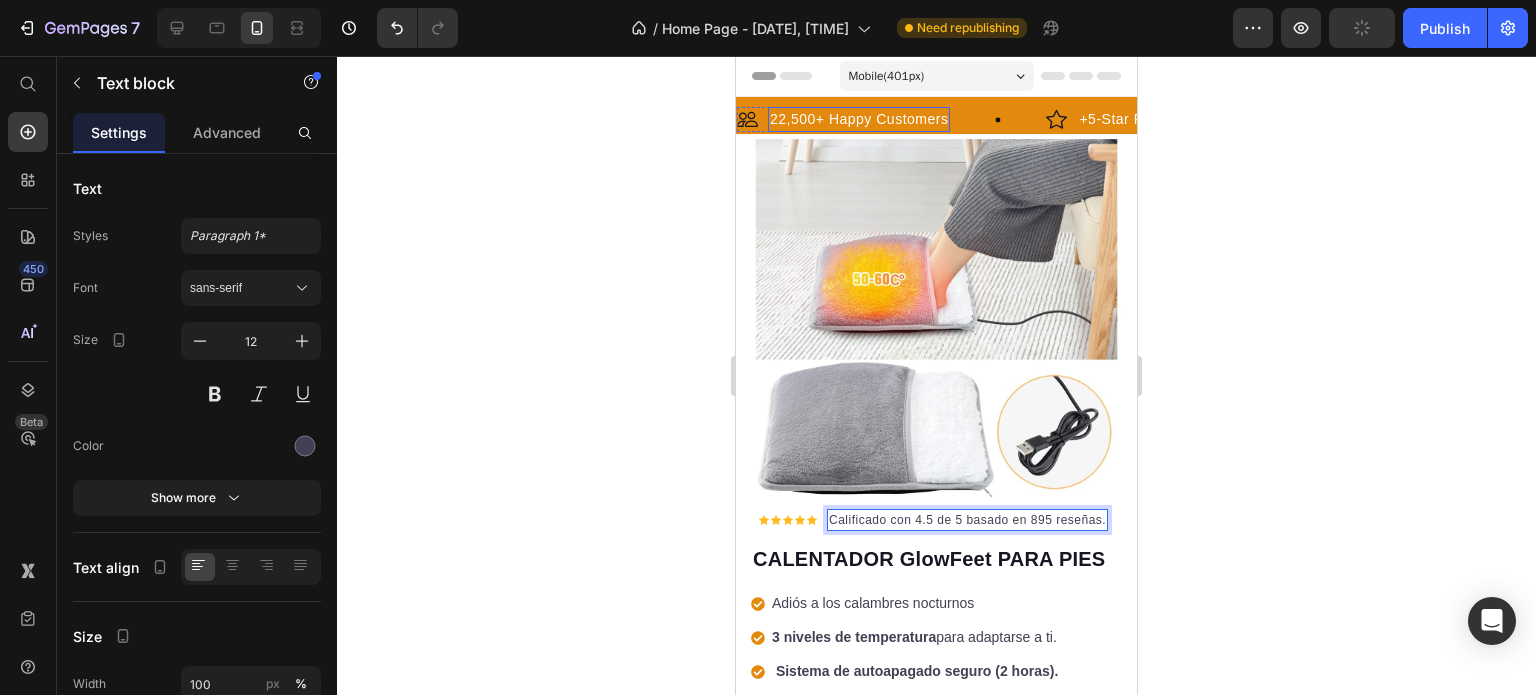 click on "22,500+ Happy Customers" at bounding box center [859, 119] 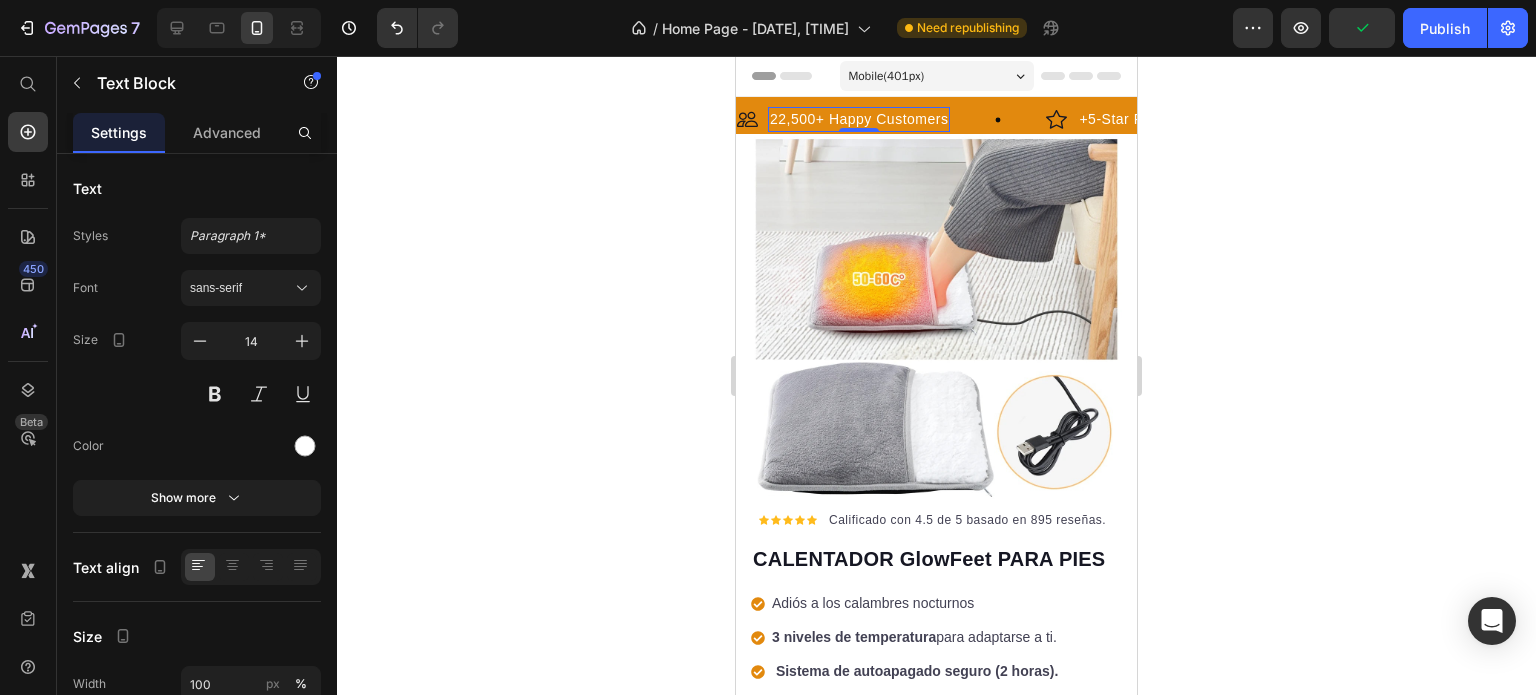 click on "22,500+ Happy Customers" at bounding box center [859, 119] 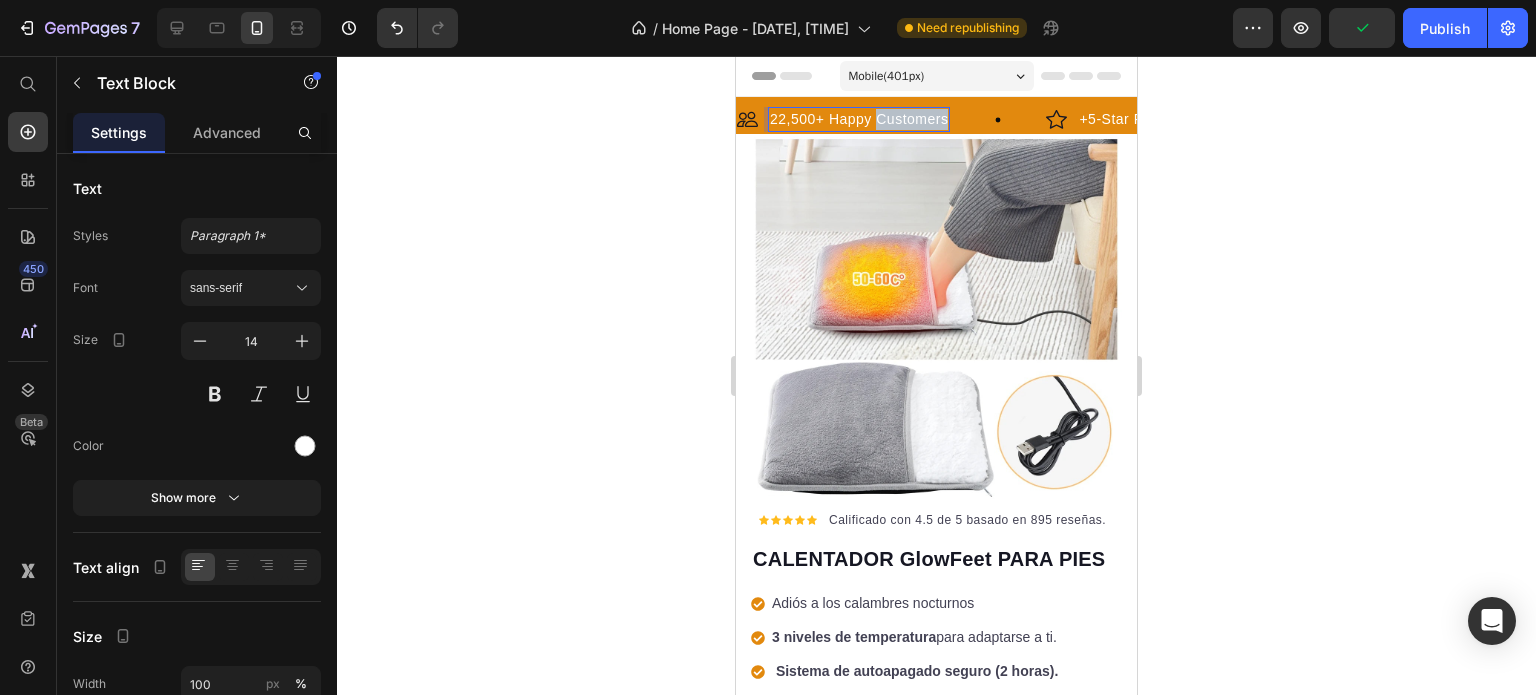click on "22,500+ Happy Customers" at bounding box center [859, 119] 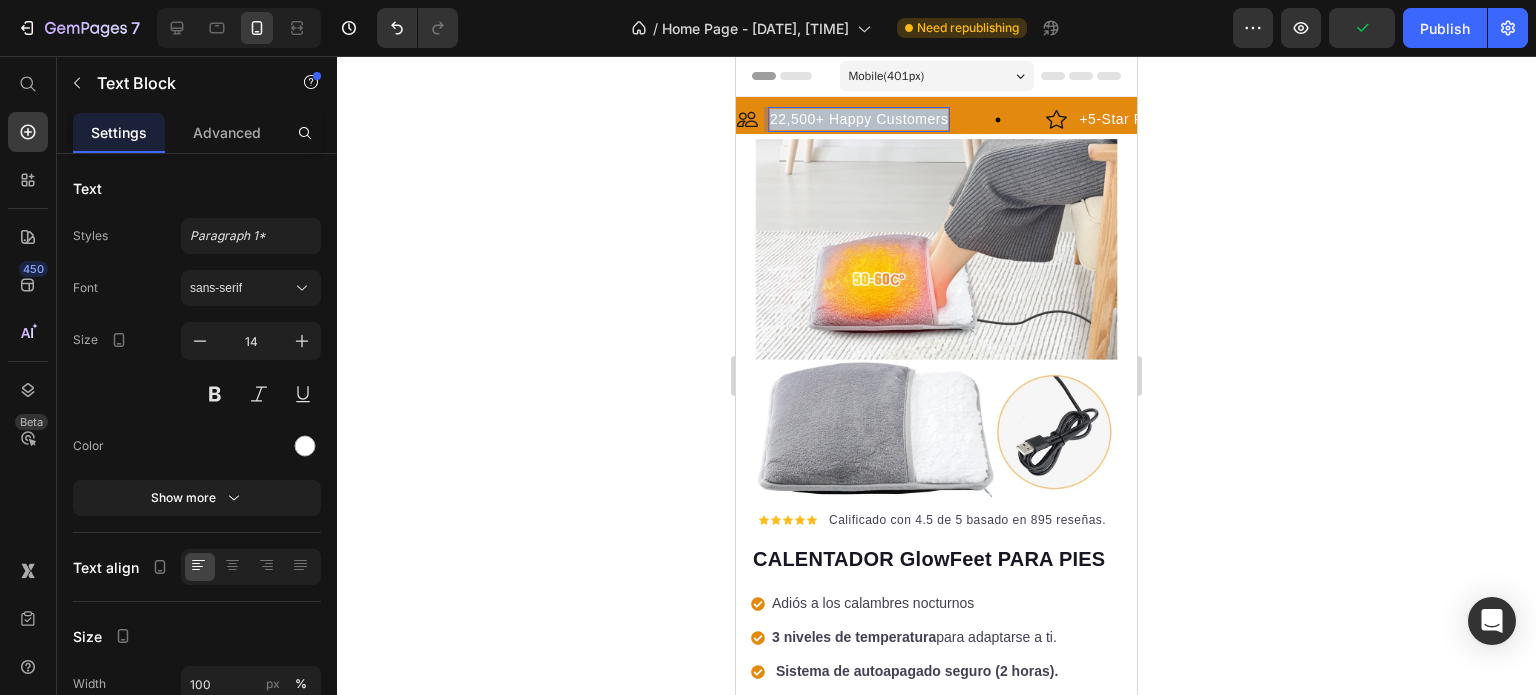 click on "22,500+ Happy Customers" at bounding box center [859, 119] 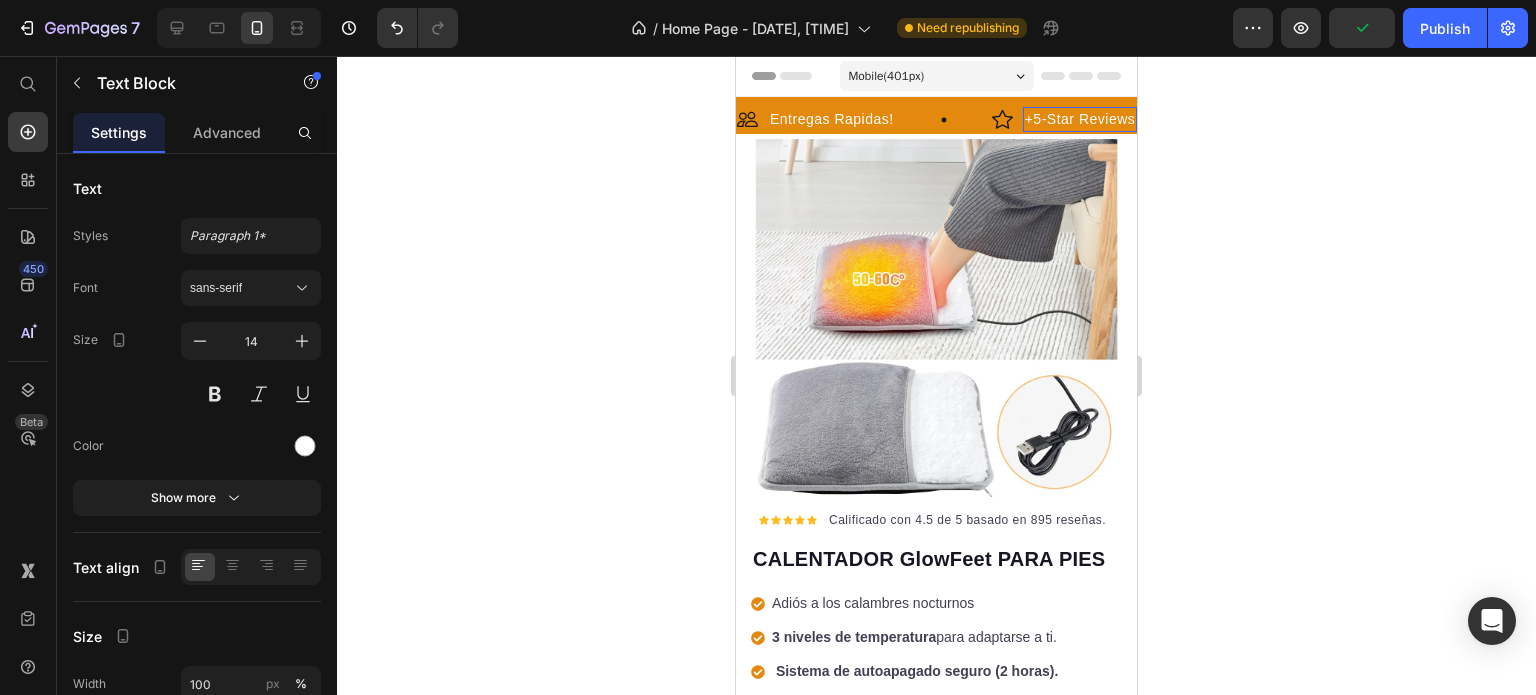 click on "+5-Star Reviews" at bounding box center (1080, 119) 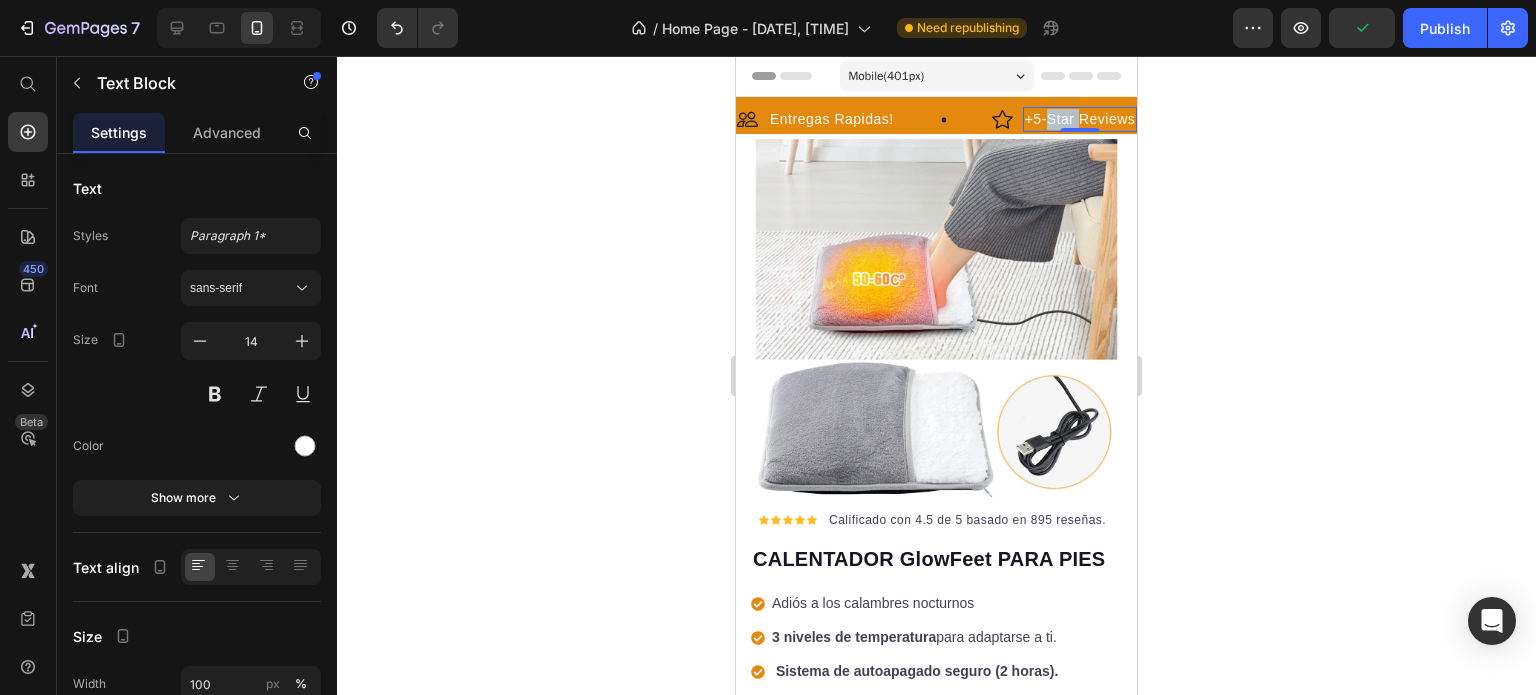 click on "+5-Star Reviews" at bounding box center (1080, 119) 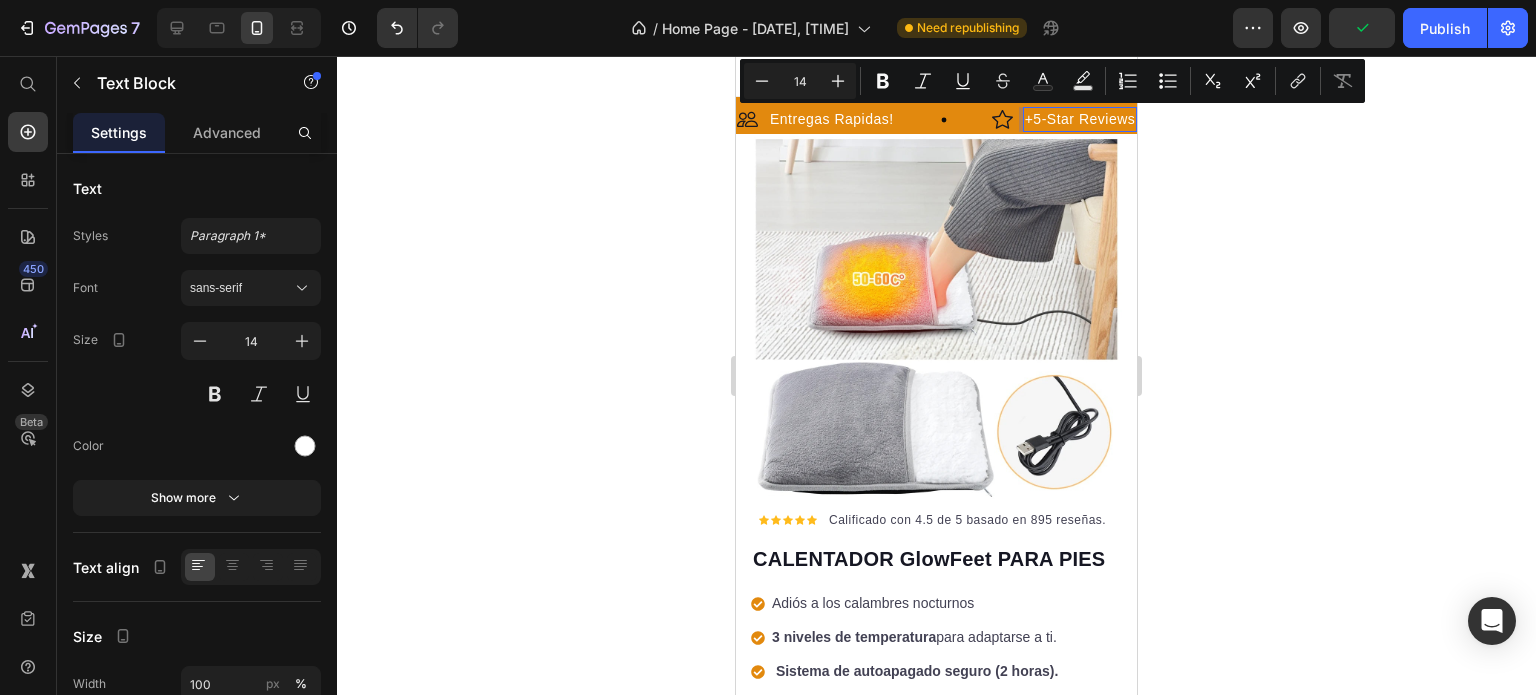 click on "+5-Star Reviews" at bounding box center (1080, 119) 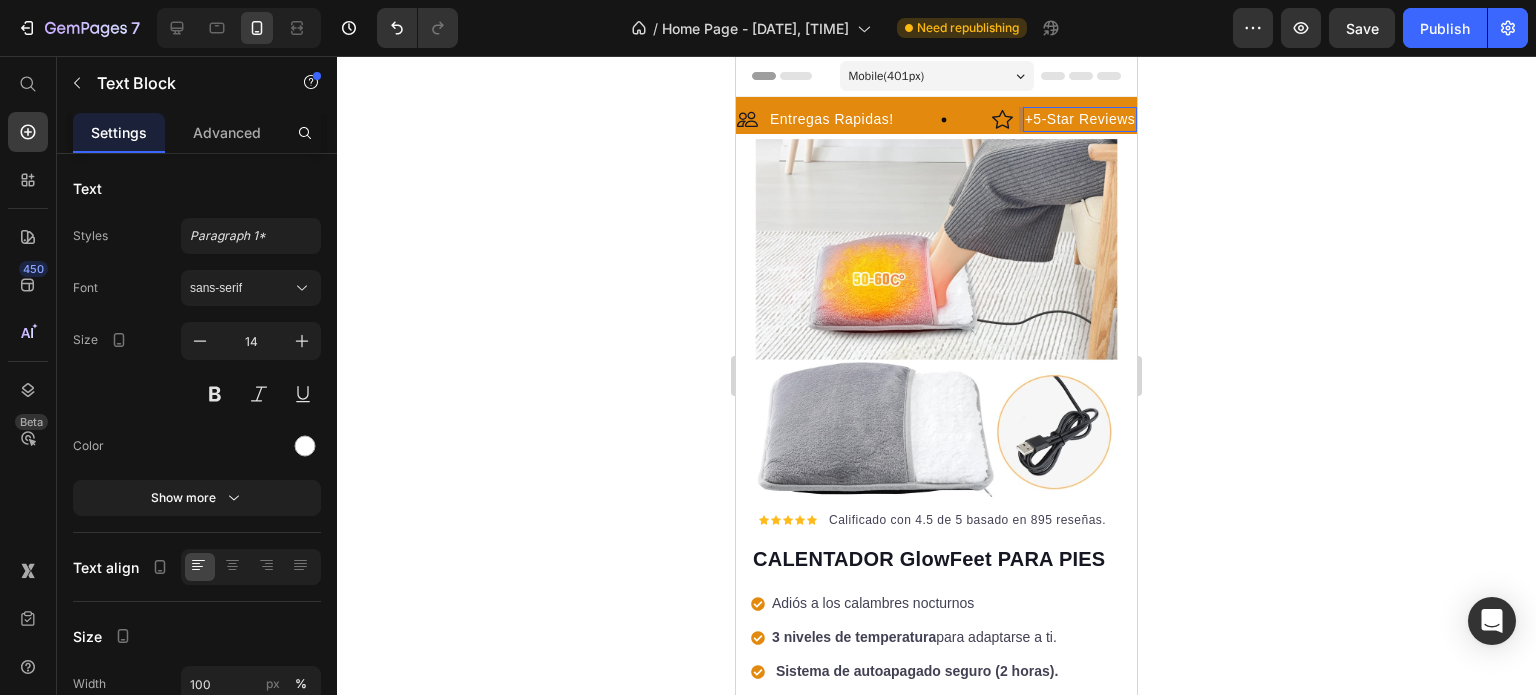 scroll, scrollTop: 0, scrollLeft: 14, axis: horizontal 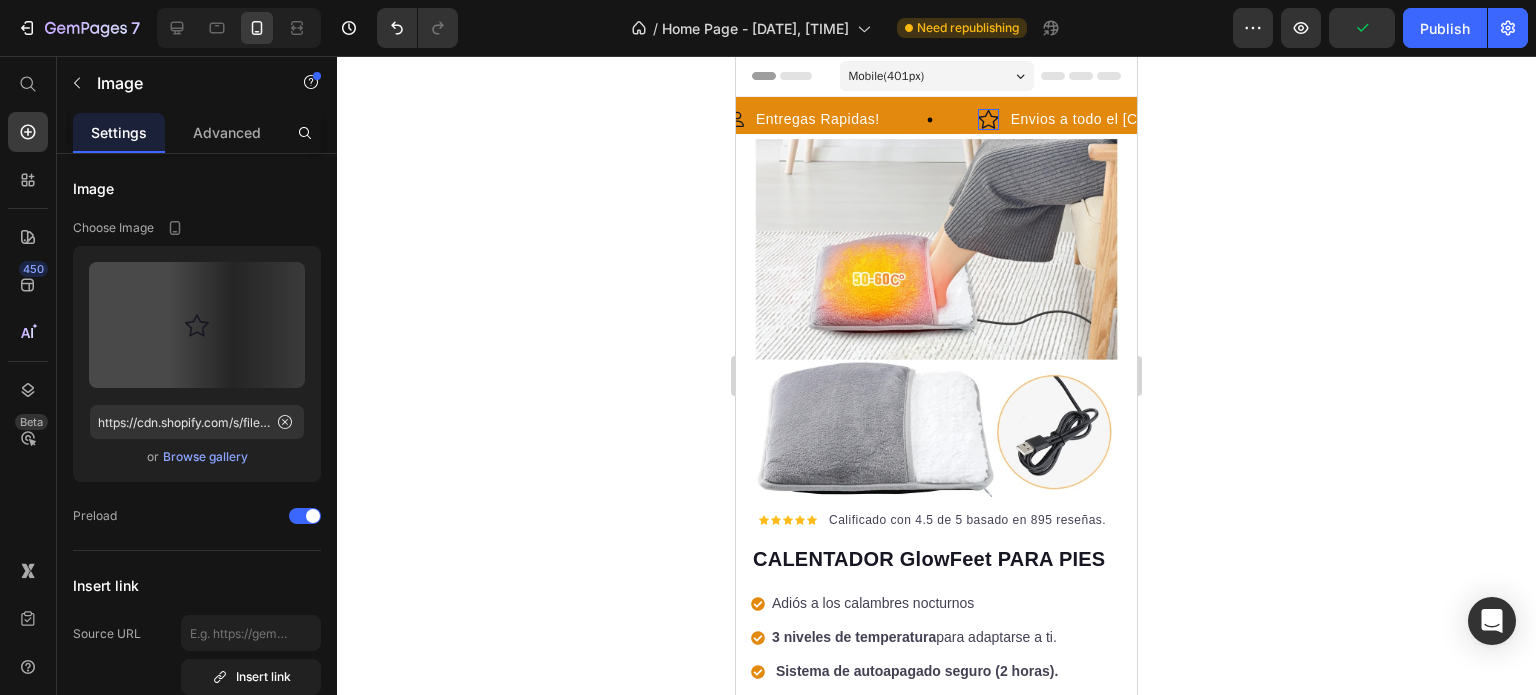 click at bounding box center [988, 120] 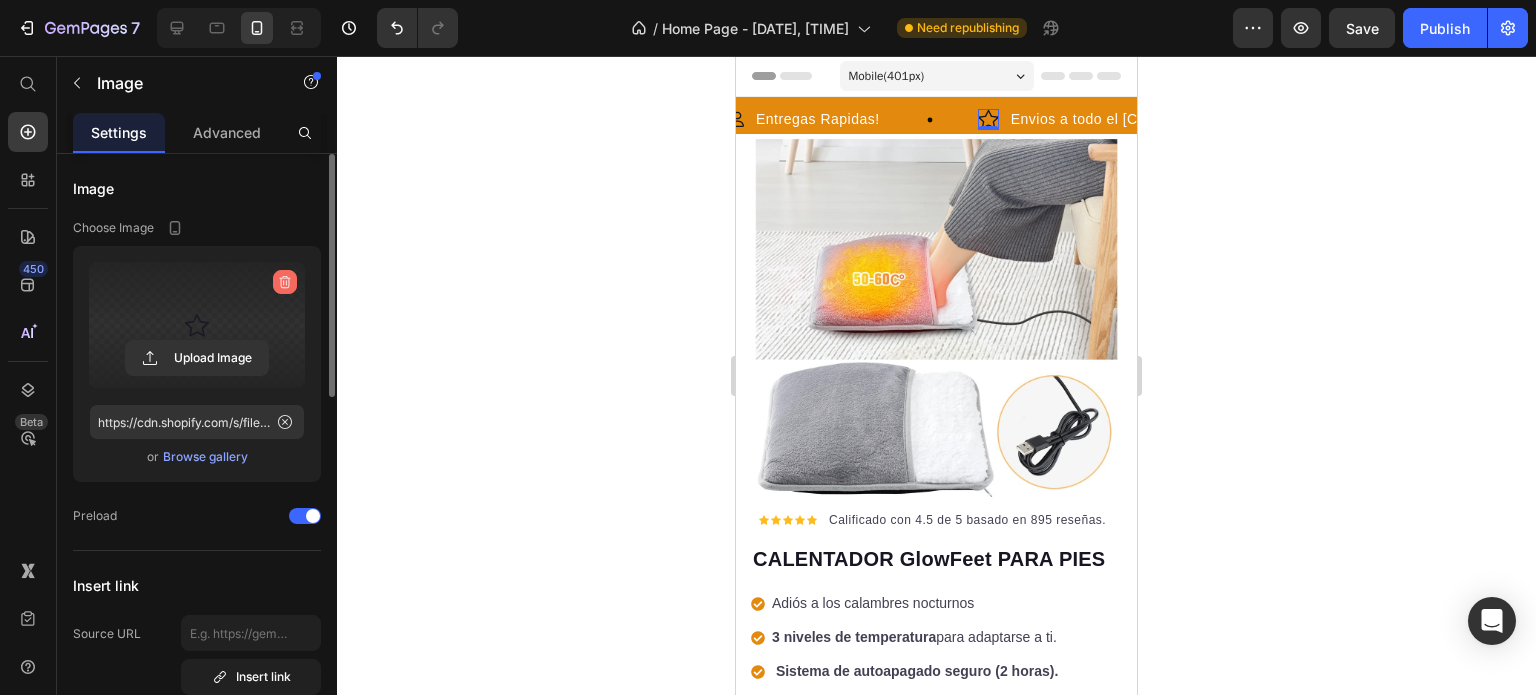 click 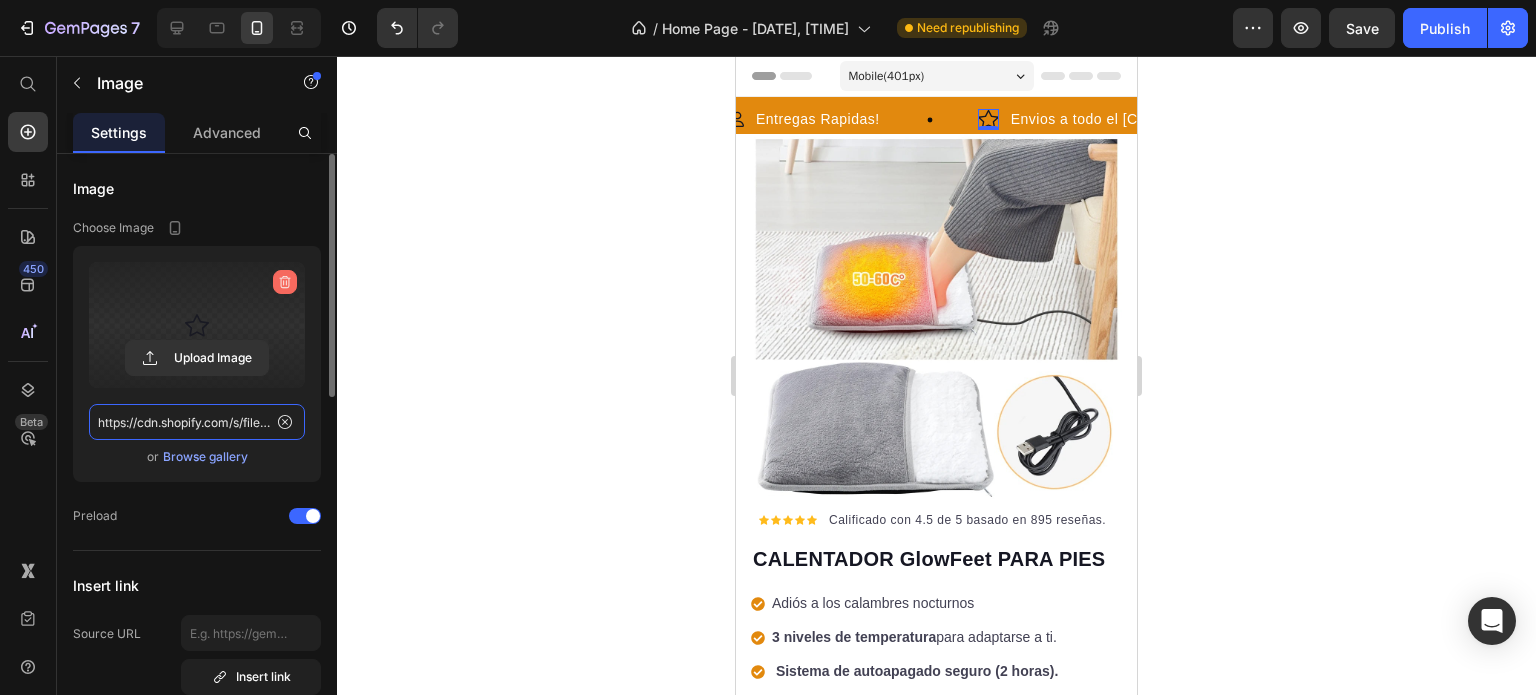 type 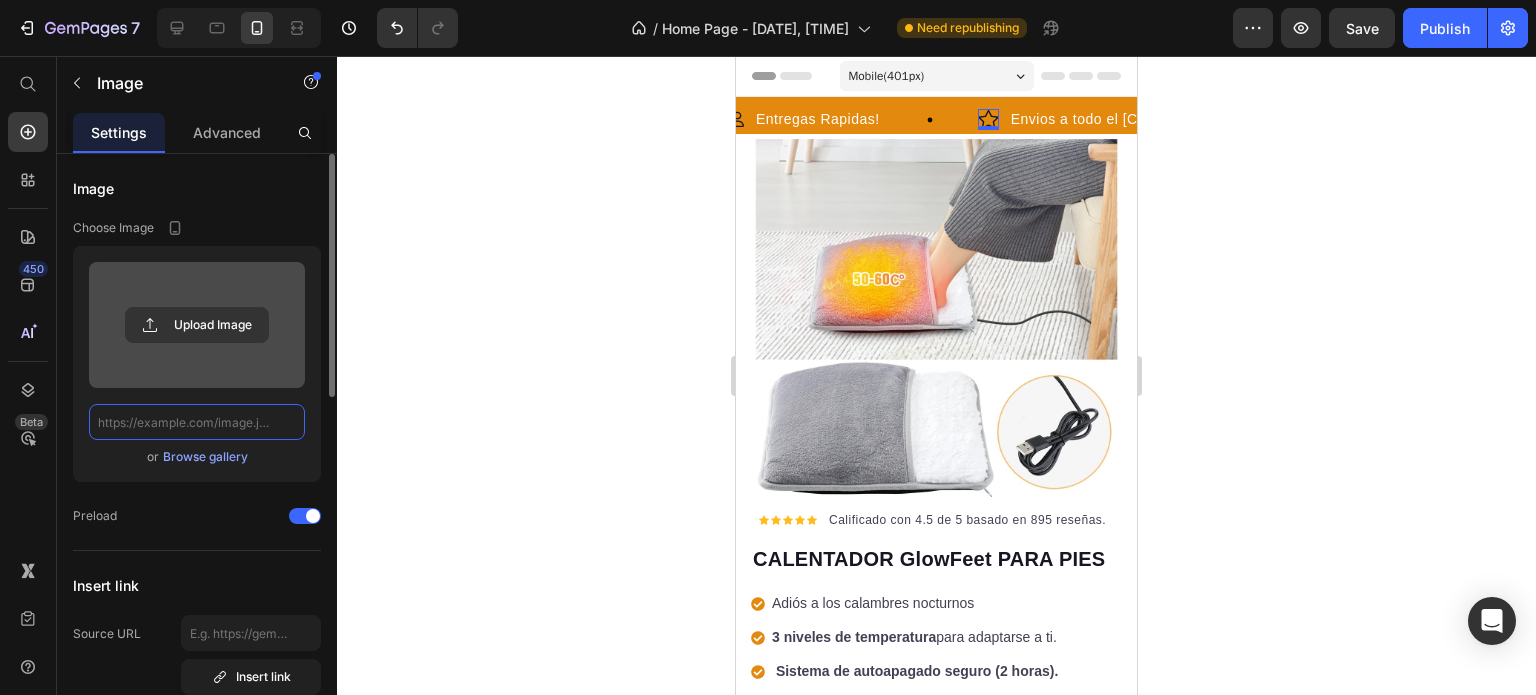 scroll, scrollTop: 0, scrollLeft: 0, axis: both 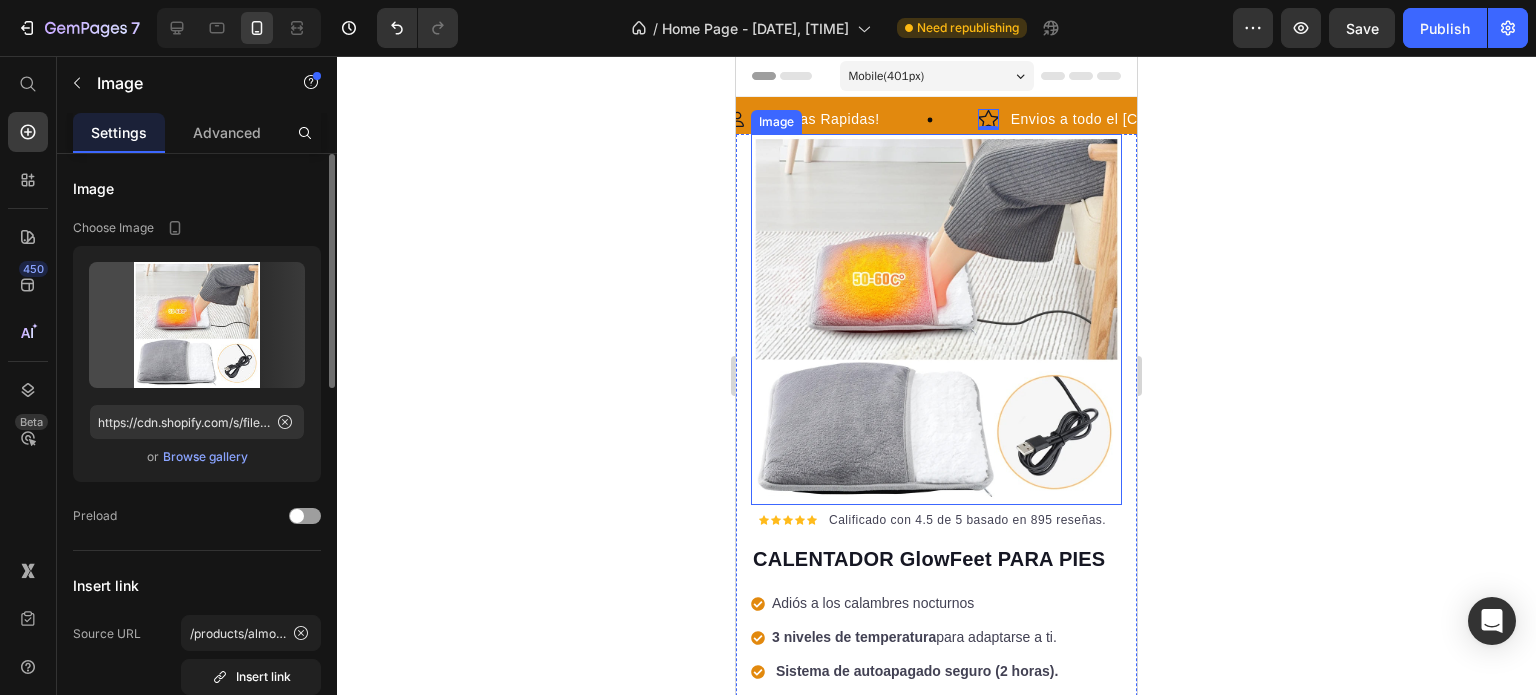 click at bounding box center [936, 319] 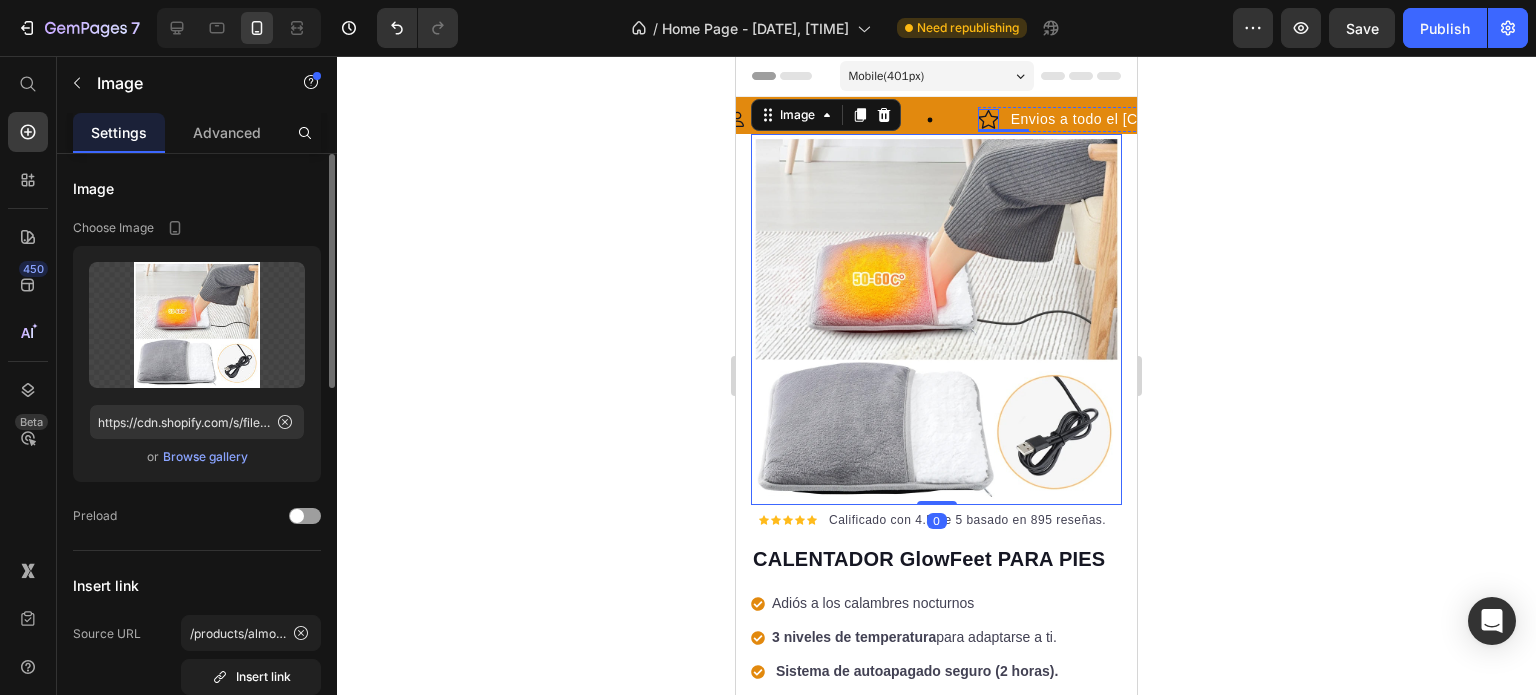 click at bounding box center [988, 120] 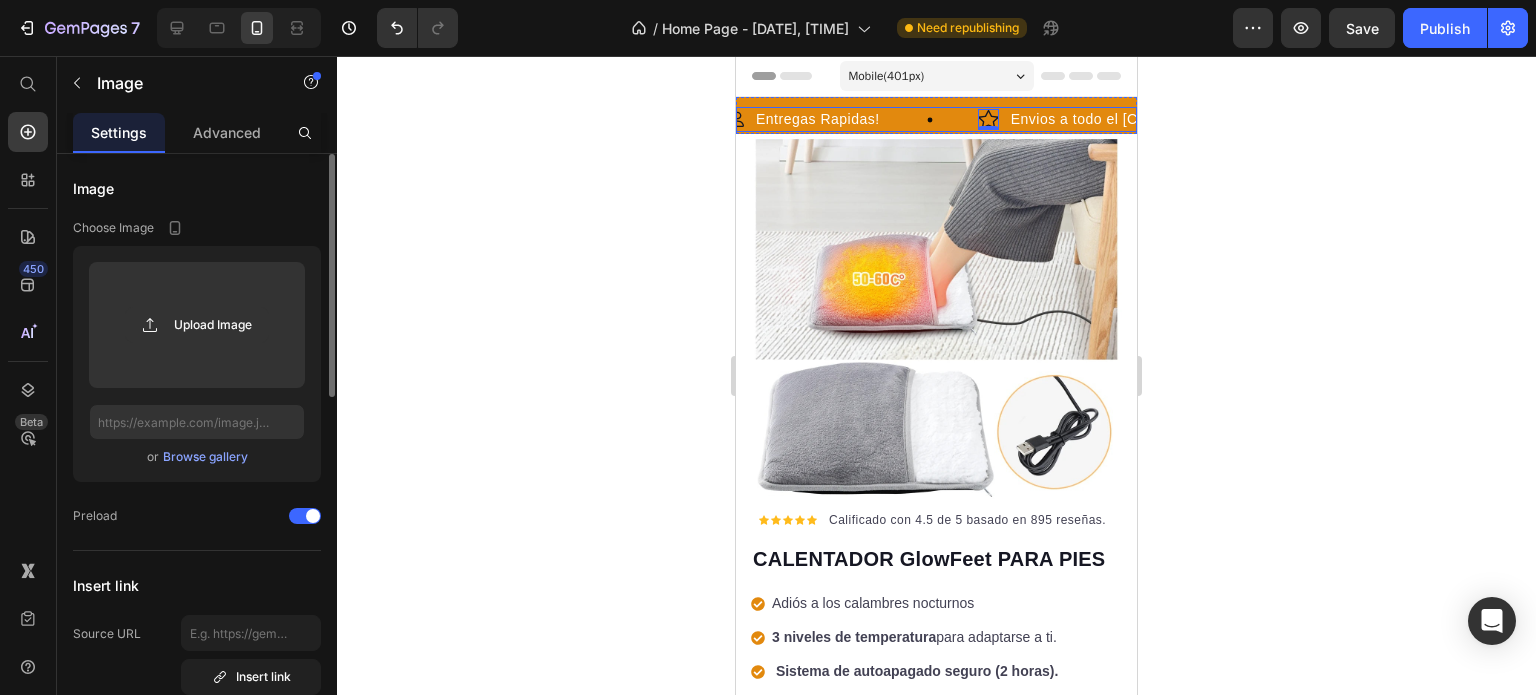 click on "Image Entregas Rapidas! Text Block Row" at bounding box center (850, 119) 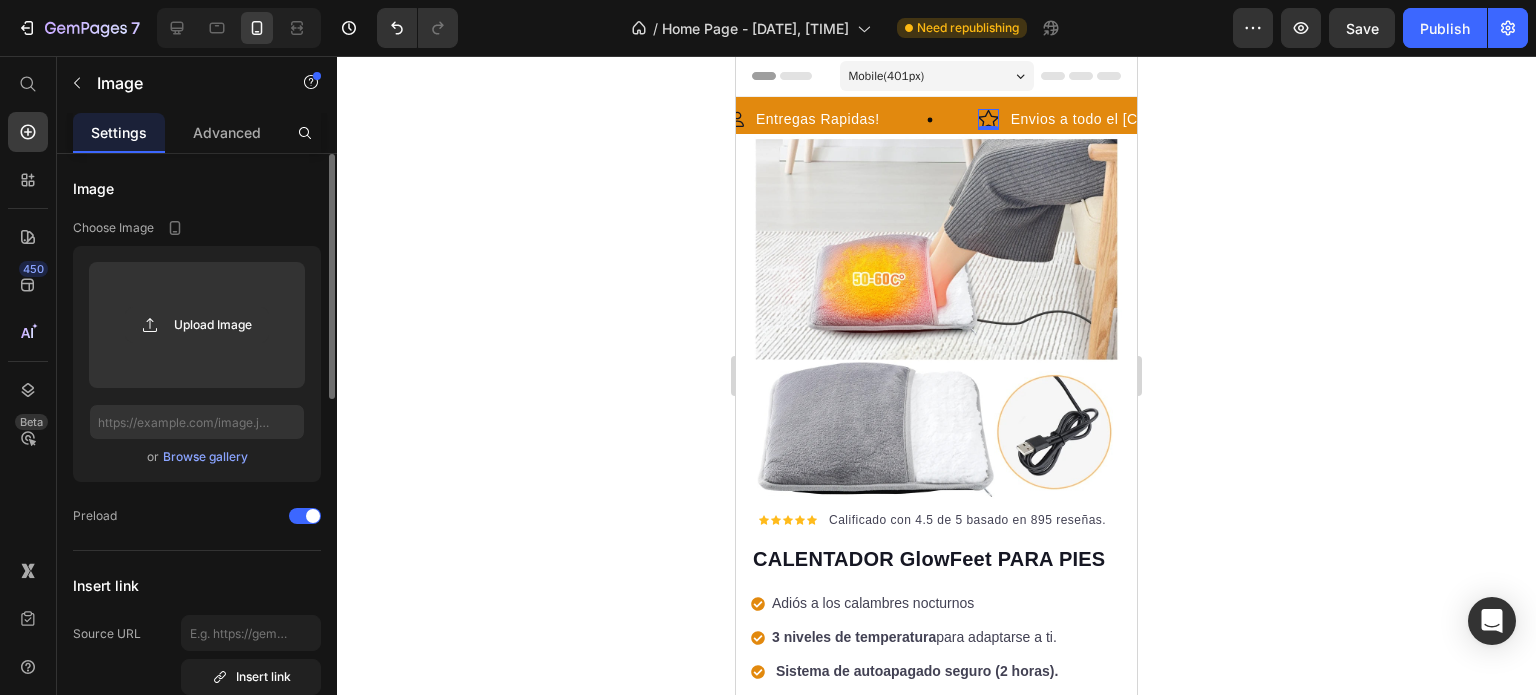 click at bounding box center (988, 120) 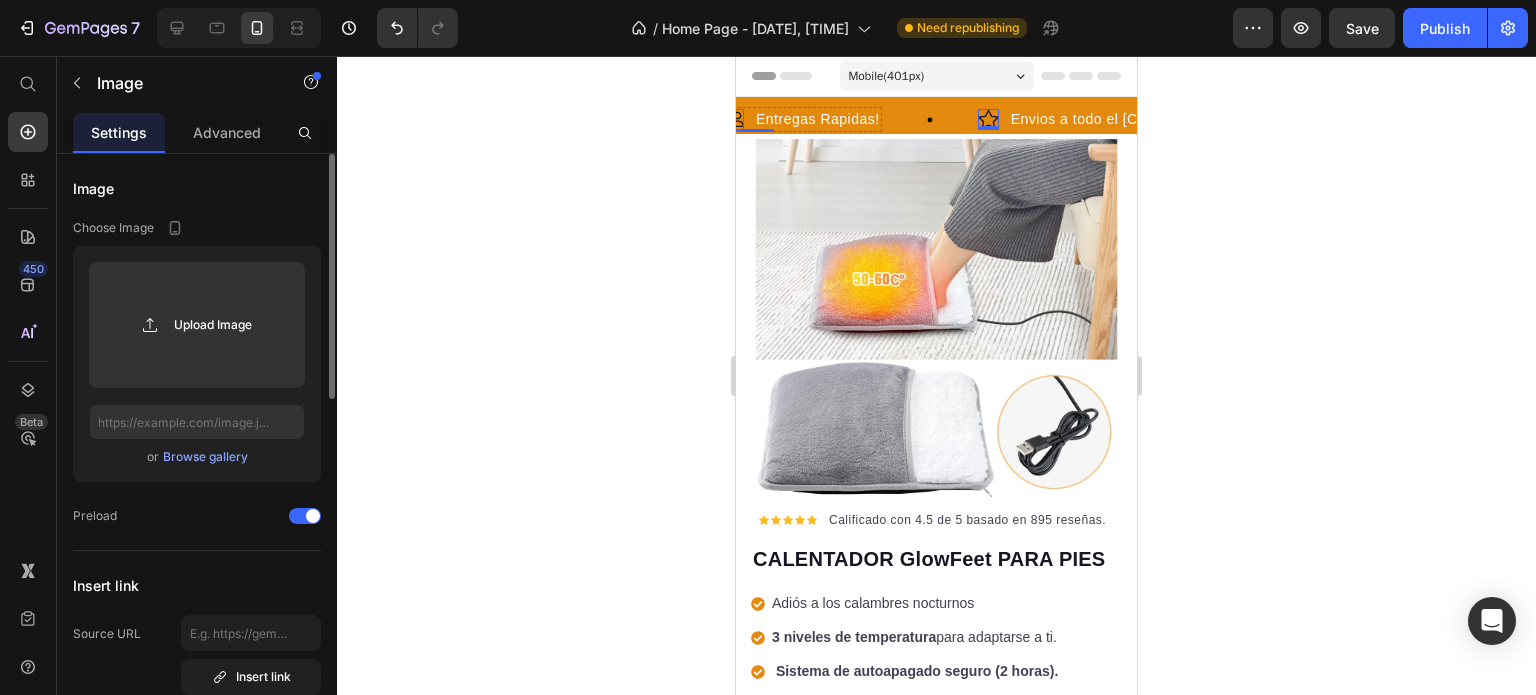 click at bounding box center (733, 120) 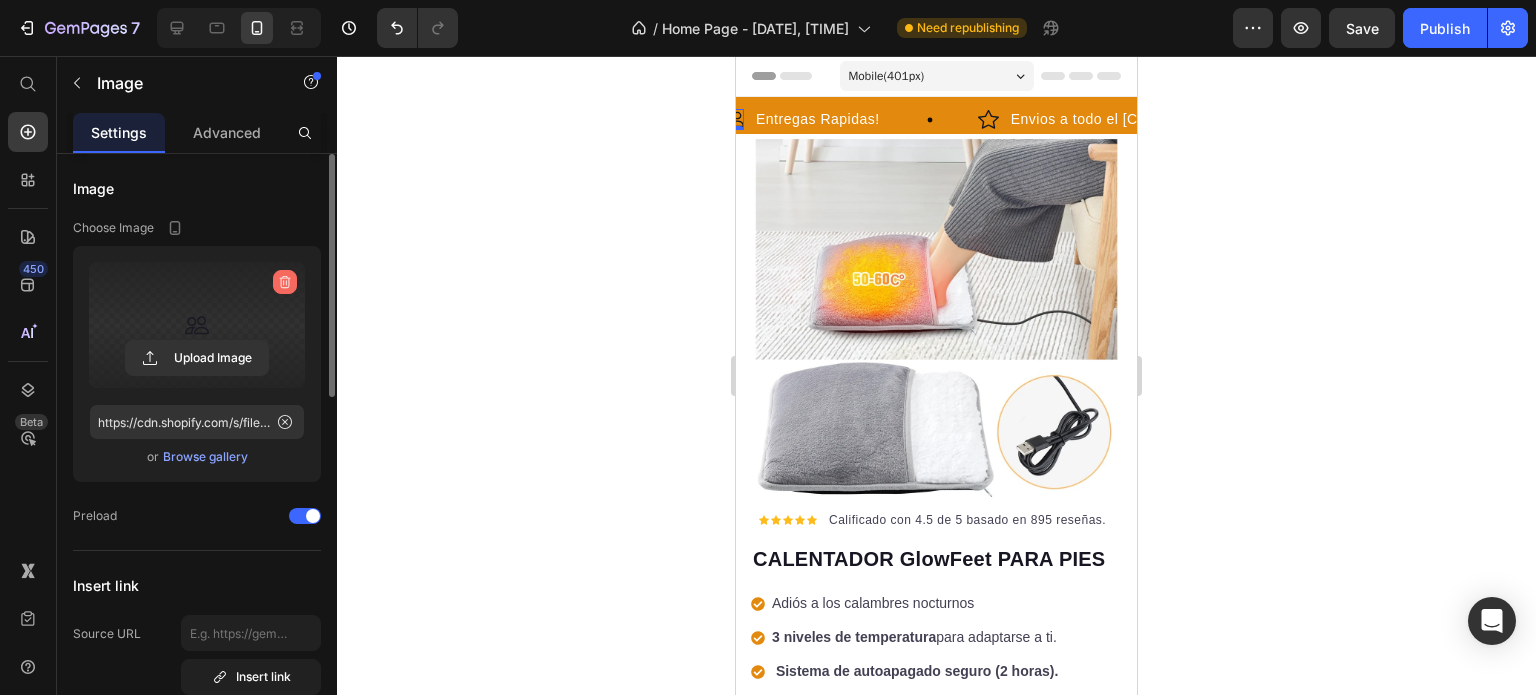 click at bounding box center (285, 282) 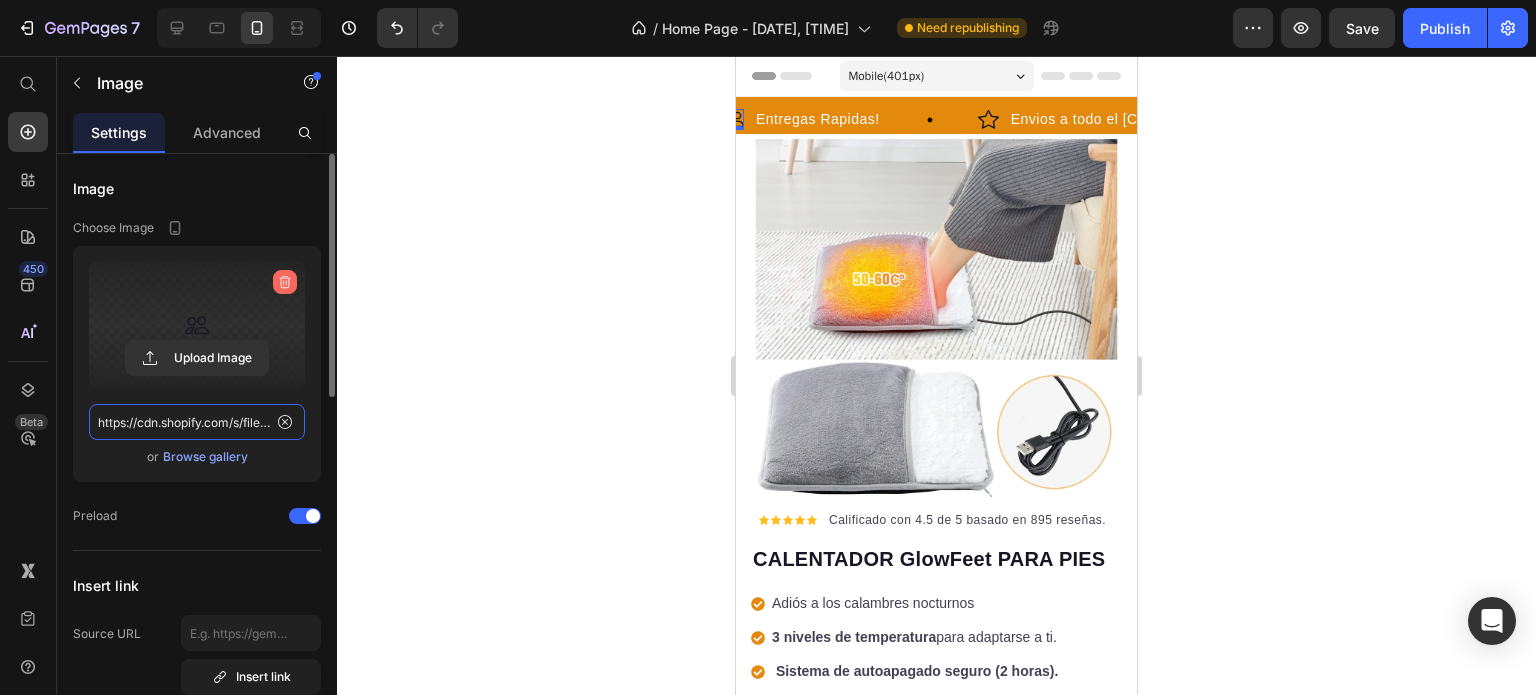 type 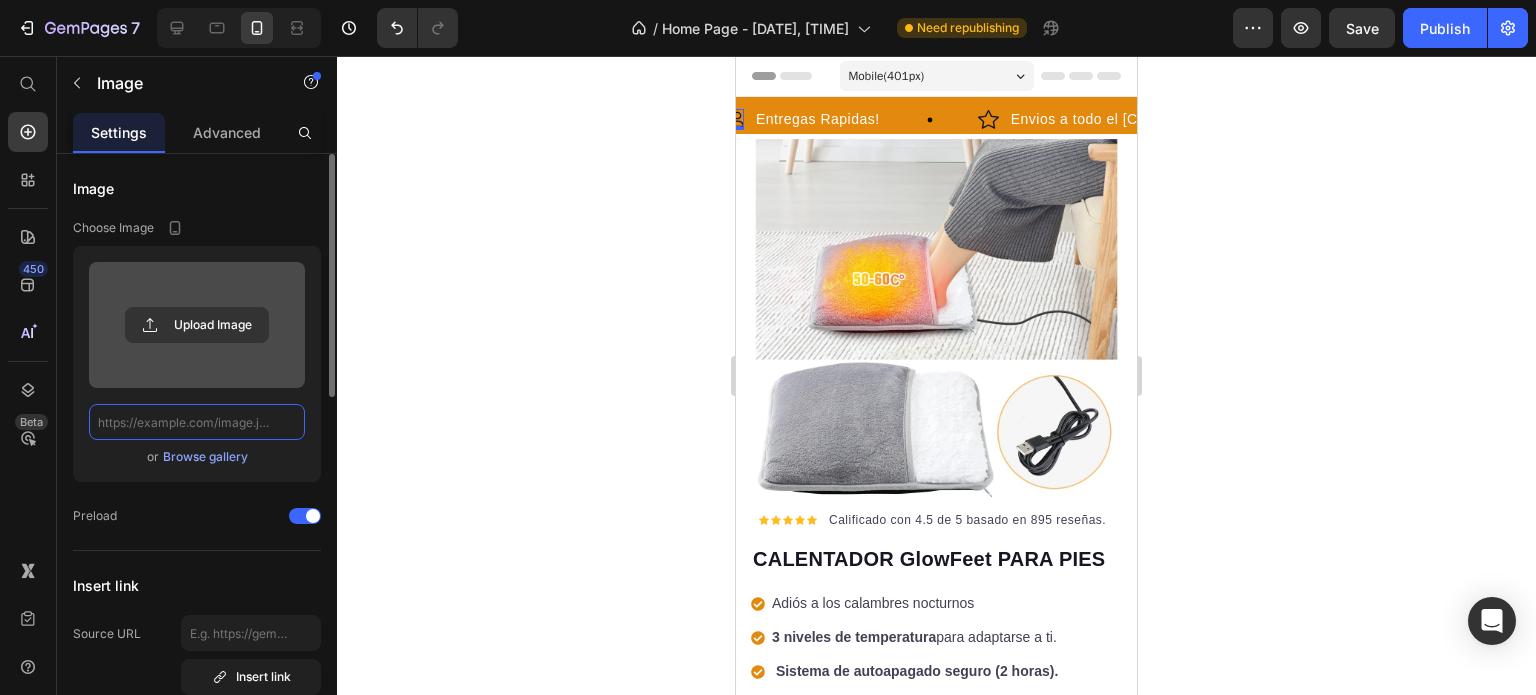 scroll, scrollTop: 0, scrollLeft: 0, axis: both 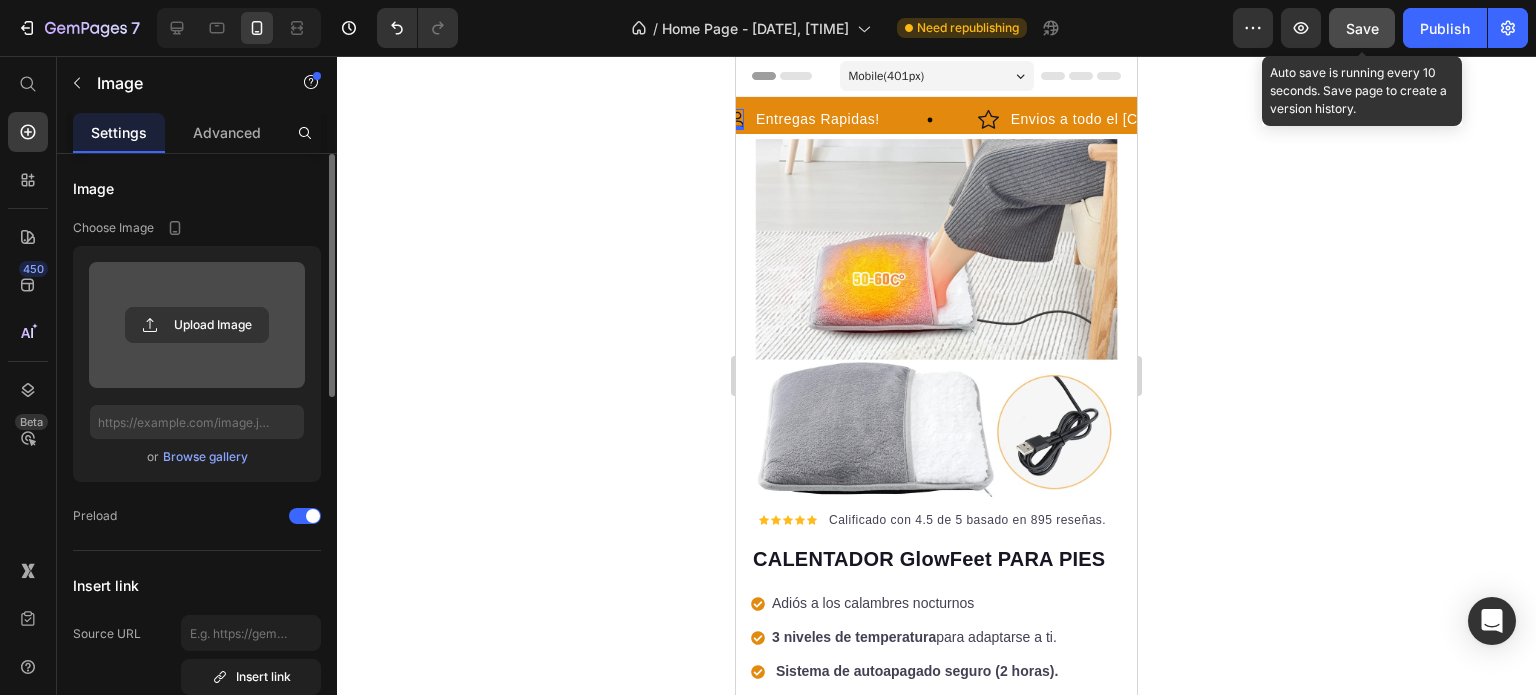 click on "Save" at bounding box center [1362, 28] 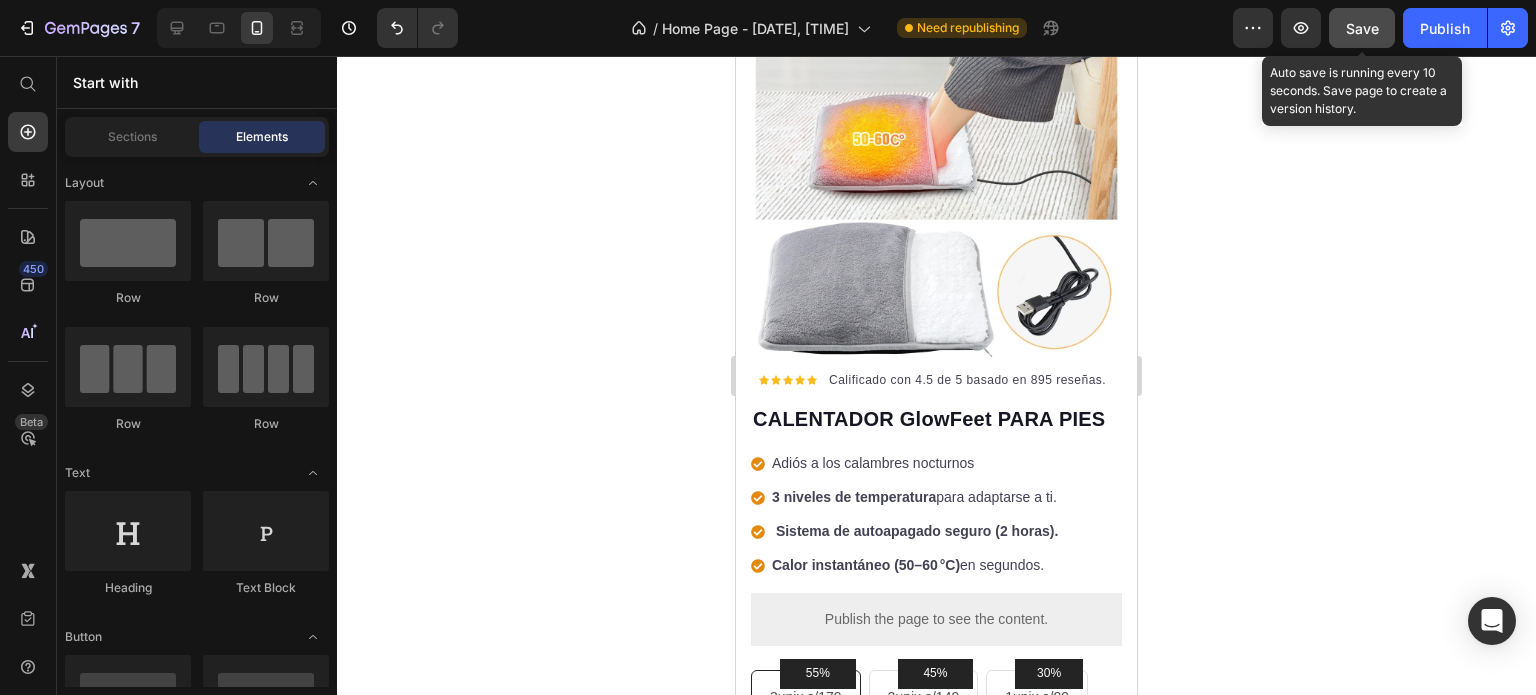 scroll, scrollTop: 0, scrollLeft: 0, axis: both 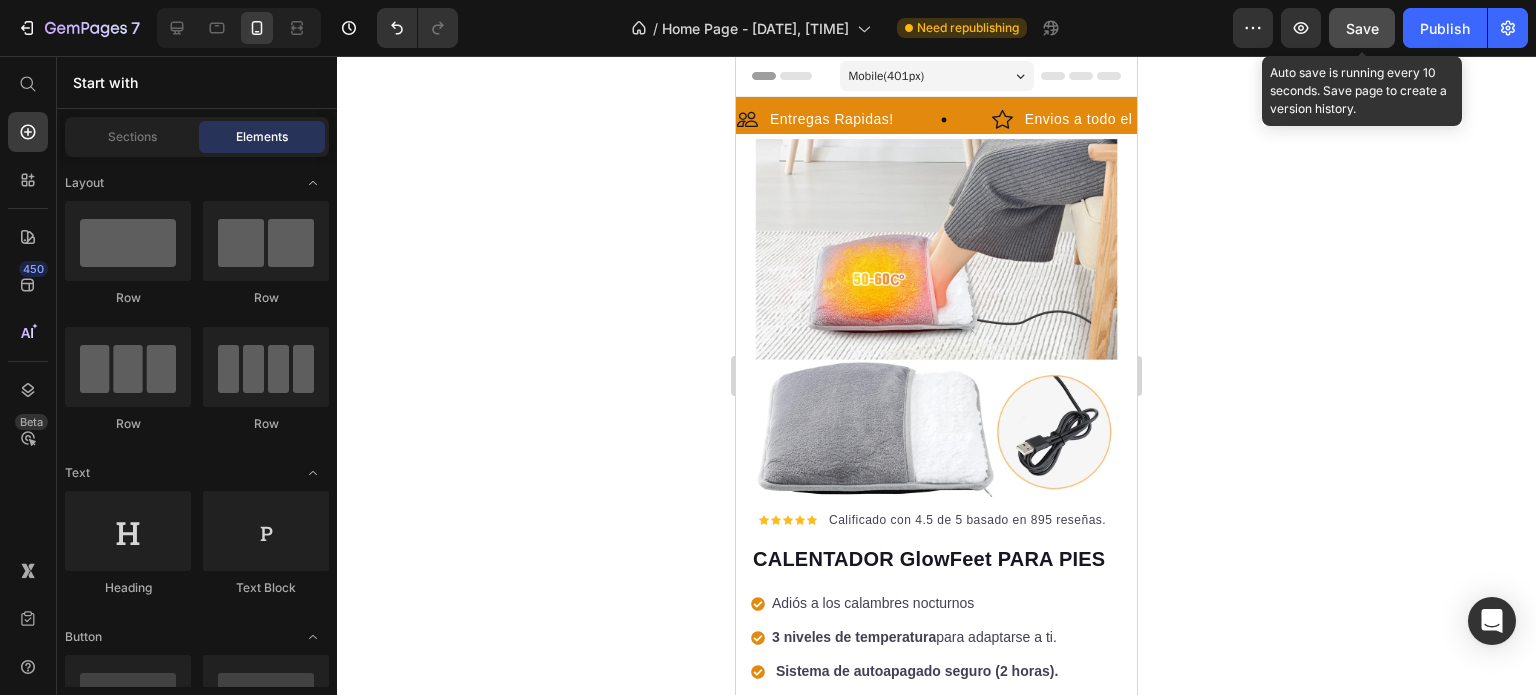 click 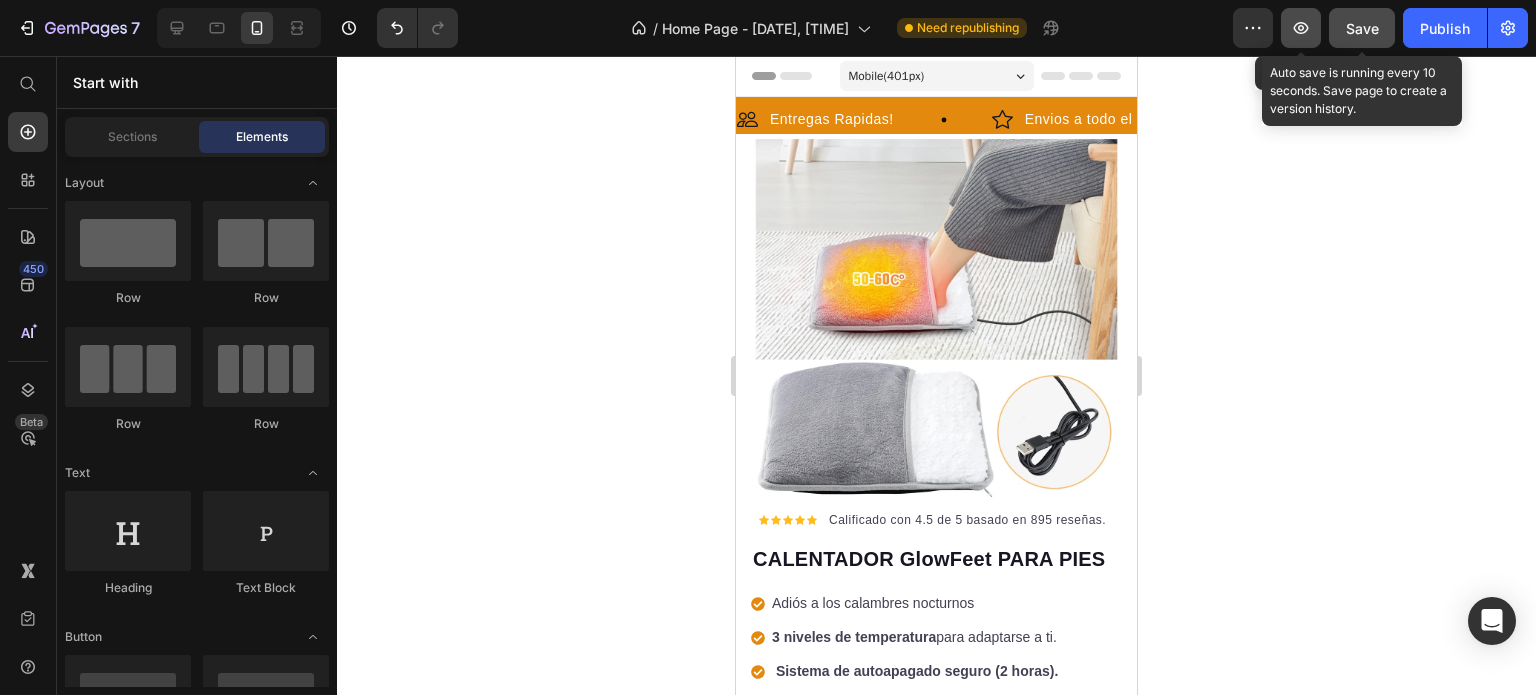 click 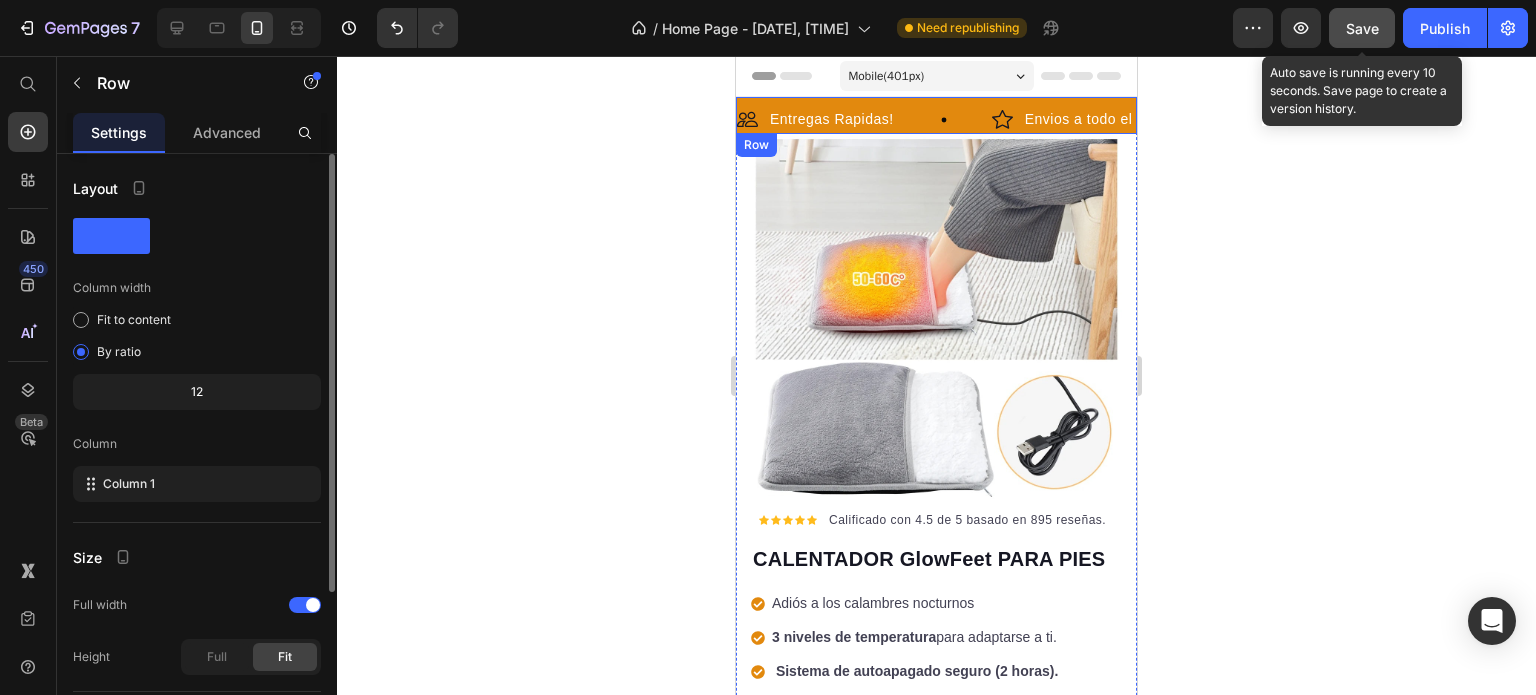 click on "Image Entregas Rapidas! Text Block Row
Image Envios a todo el [COUNTRY] Text Block Row
Image 30 Day Guarantee Text Block Row
Image Entregas Rapidas! Text Block Row
Image Envios a todo el [COUNTRY] Text Block Row
Image 30 Day Guarantee Text Block Row
Marquee Row" at bounding box center [936, 115] 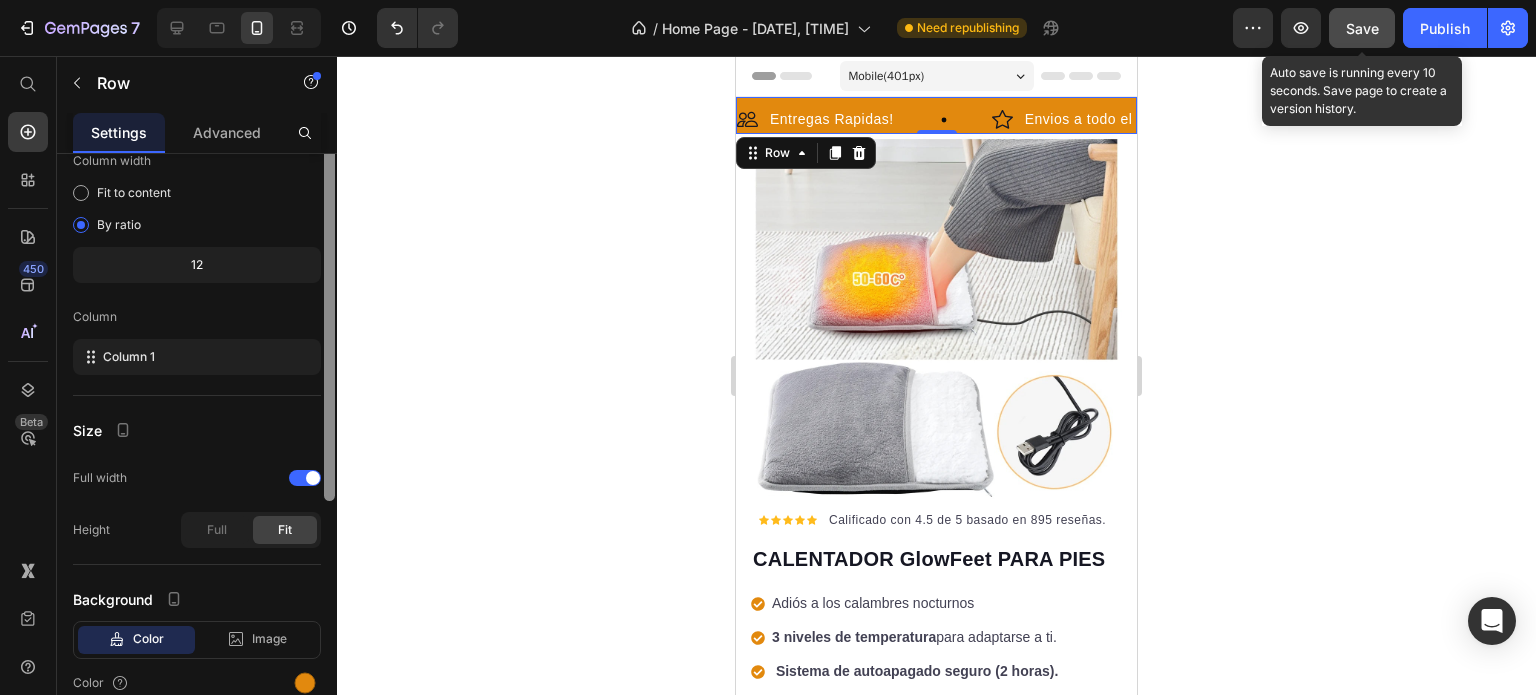 scroll, scrollTop: 216, scrollLeft: 0, axis: vertical 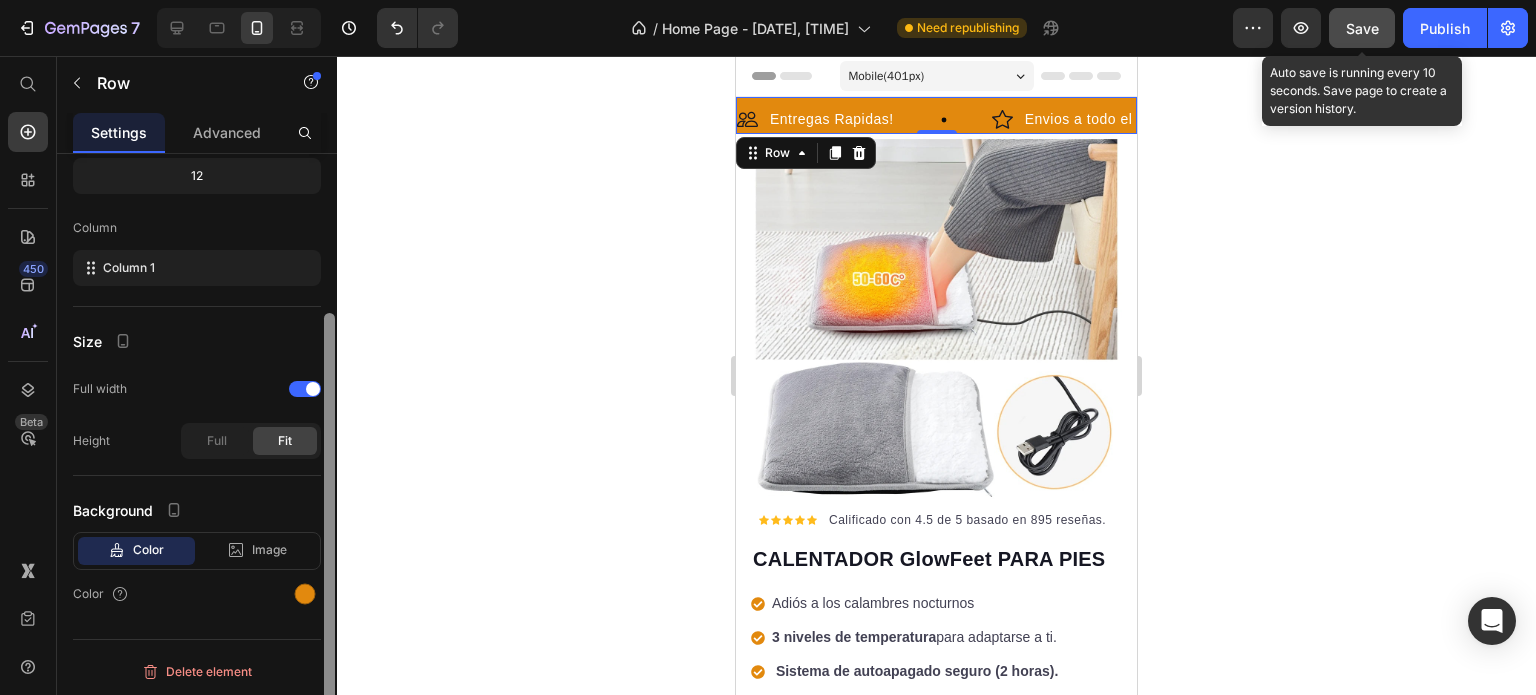 drag, startPoint x: 328, startPoint y: 256, endPoint x: 320, endPoint y: 454, distance: 198.16154 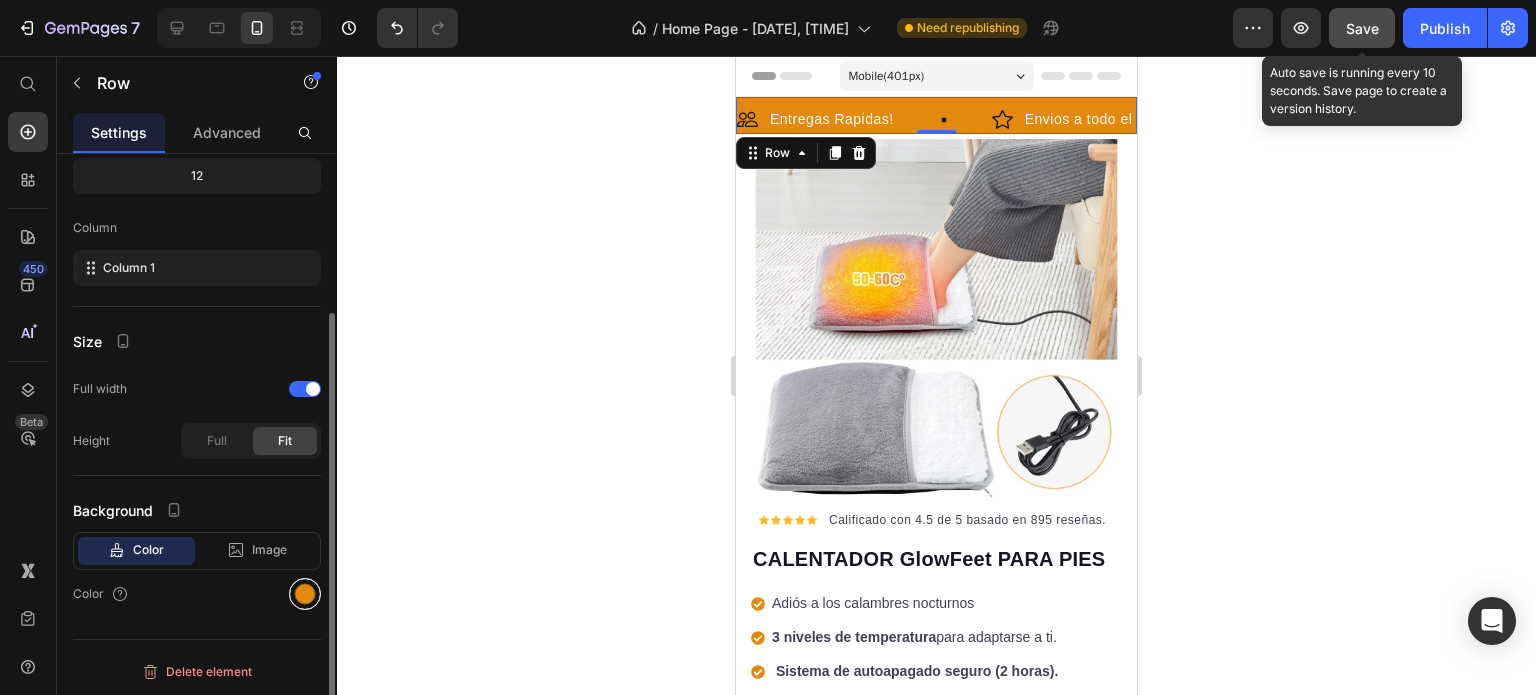 click at bounding box center (305, 594) 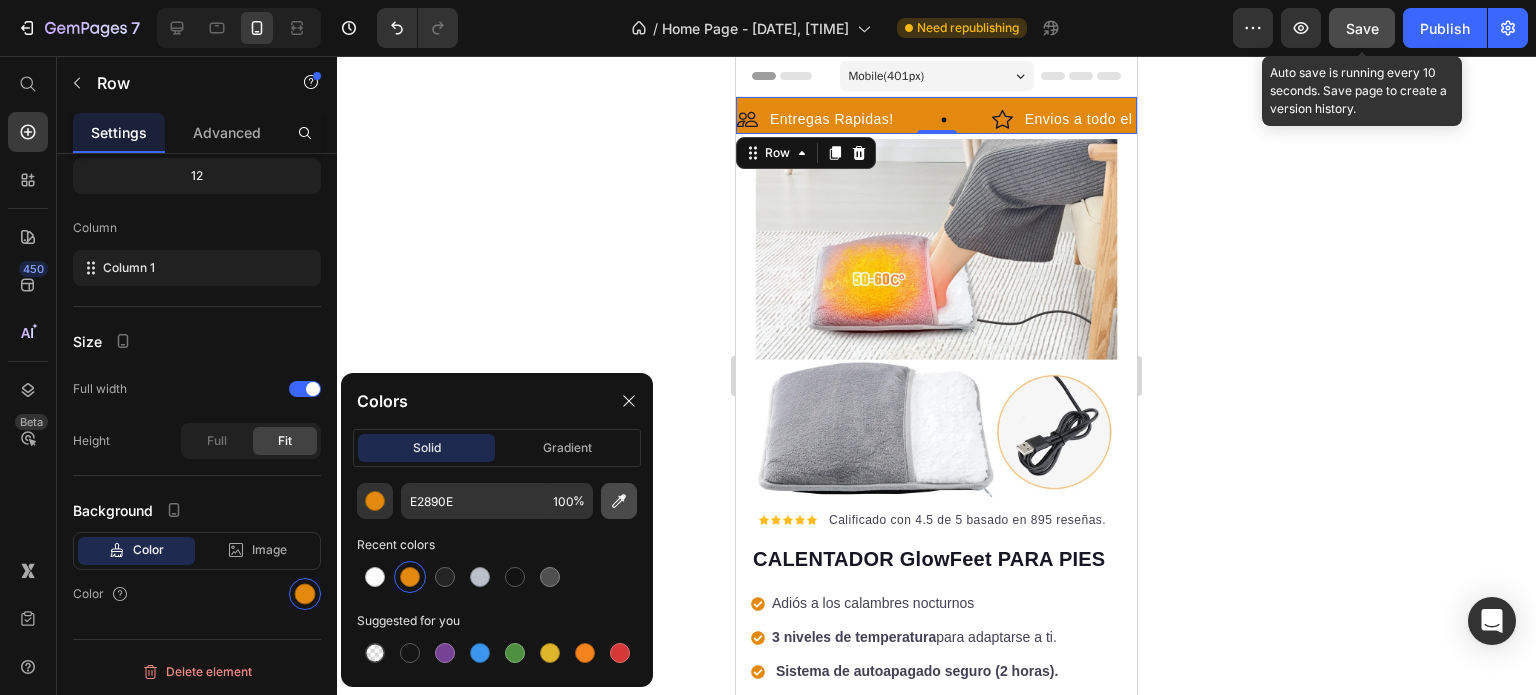 click 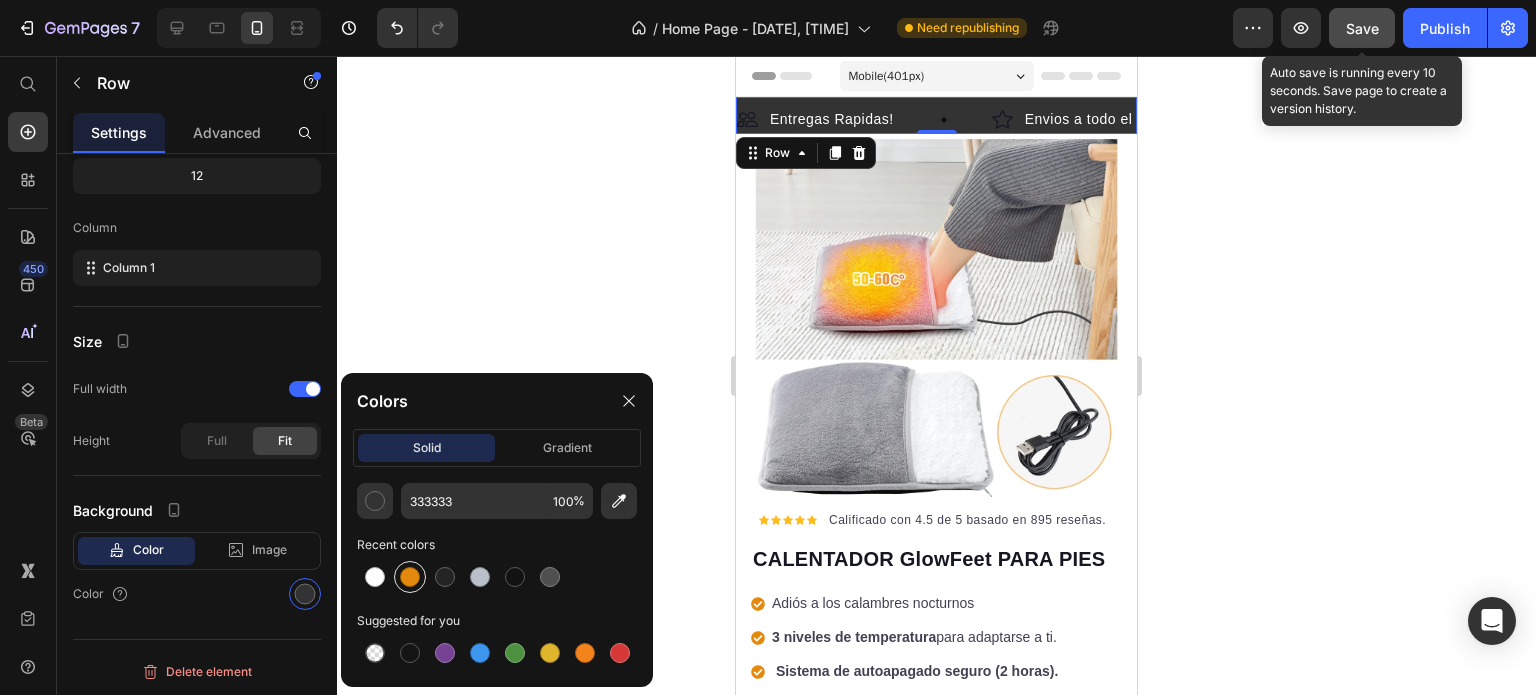 click at bounding box center [410, 577] 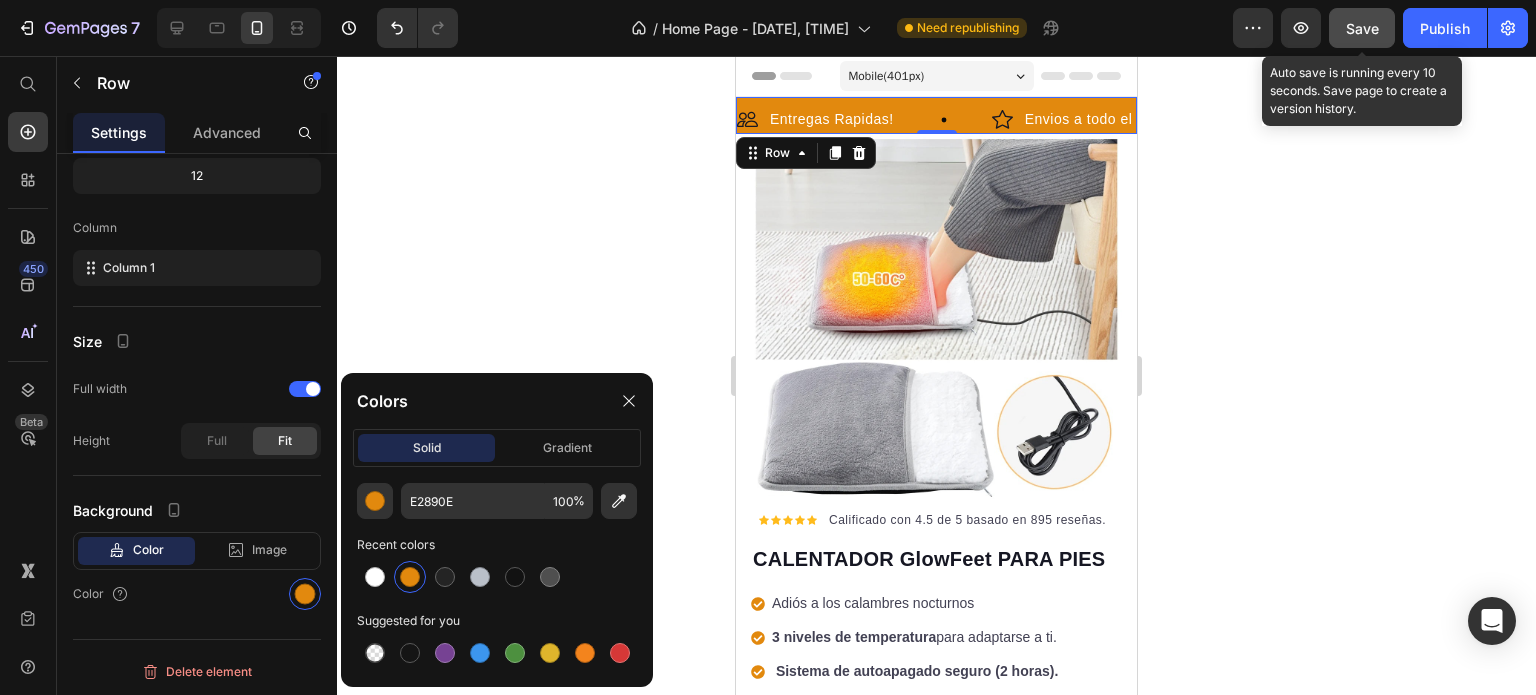 click 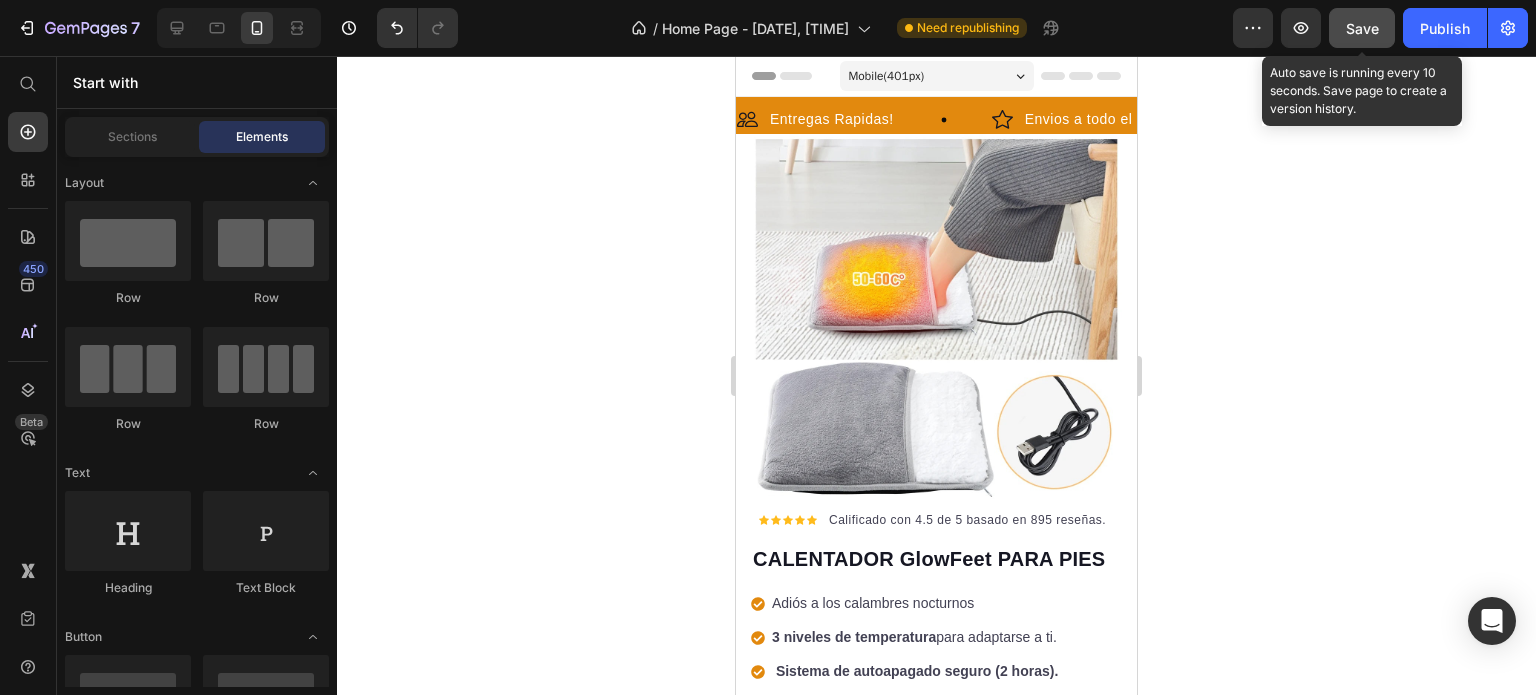 click on "Save" at bounding box center [1362, 28] 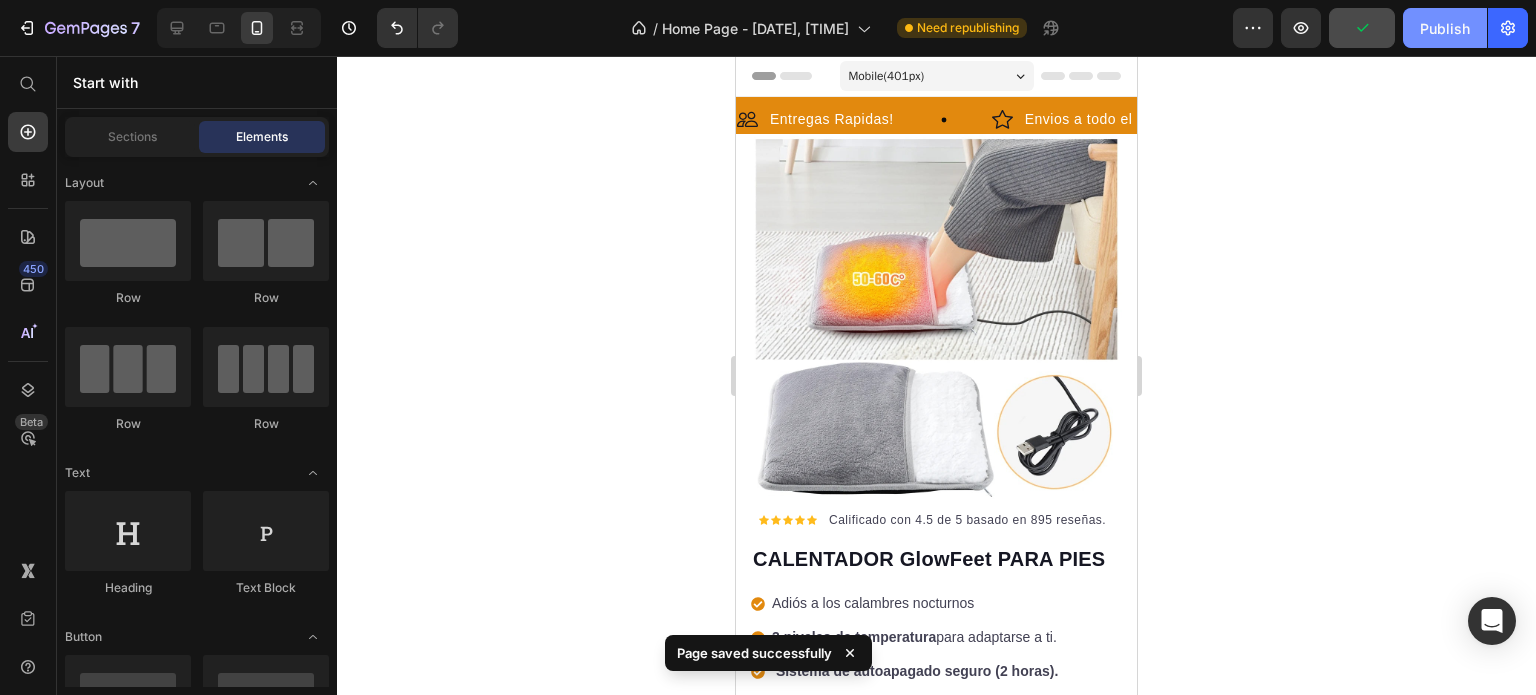 click on "Publish" at bounding box center [1445, 28] 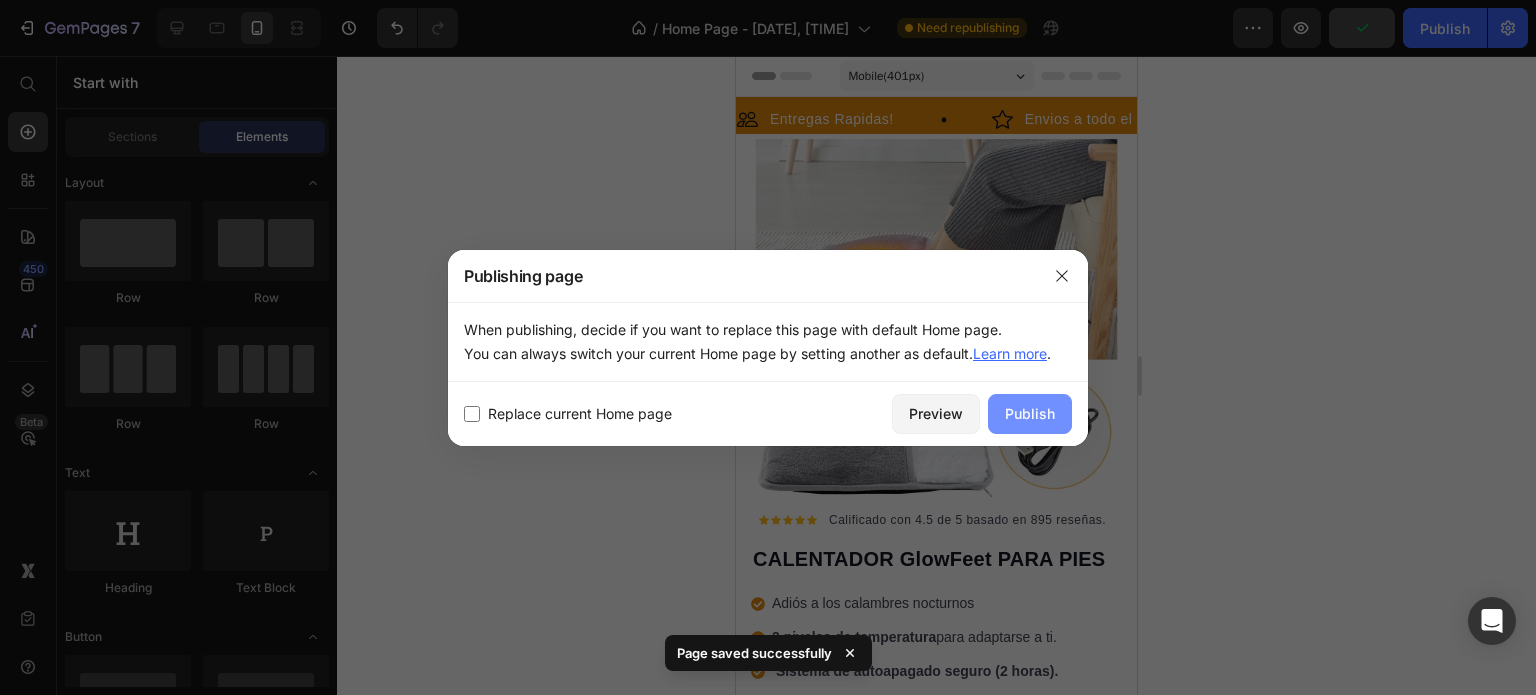 click on "Publish" at bounding box center (1030, 413) 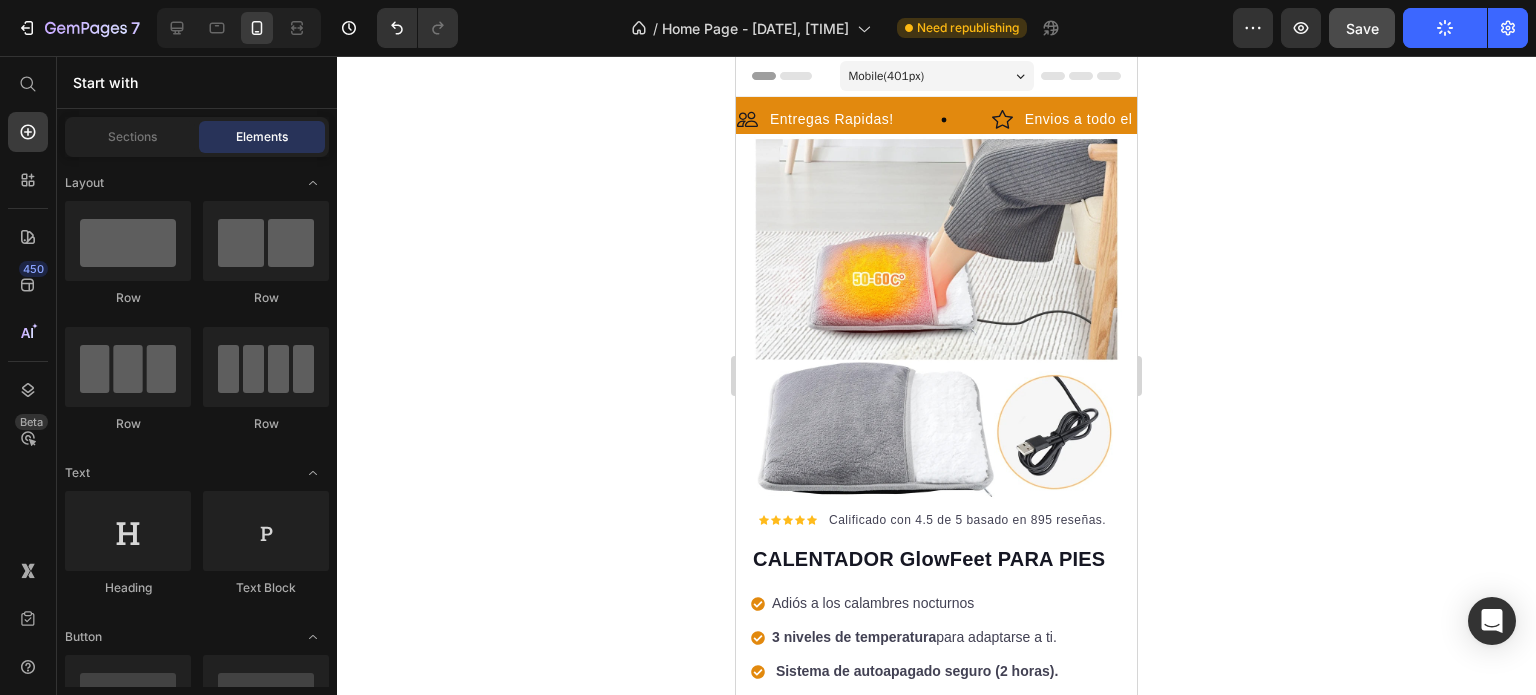 click 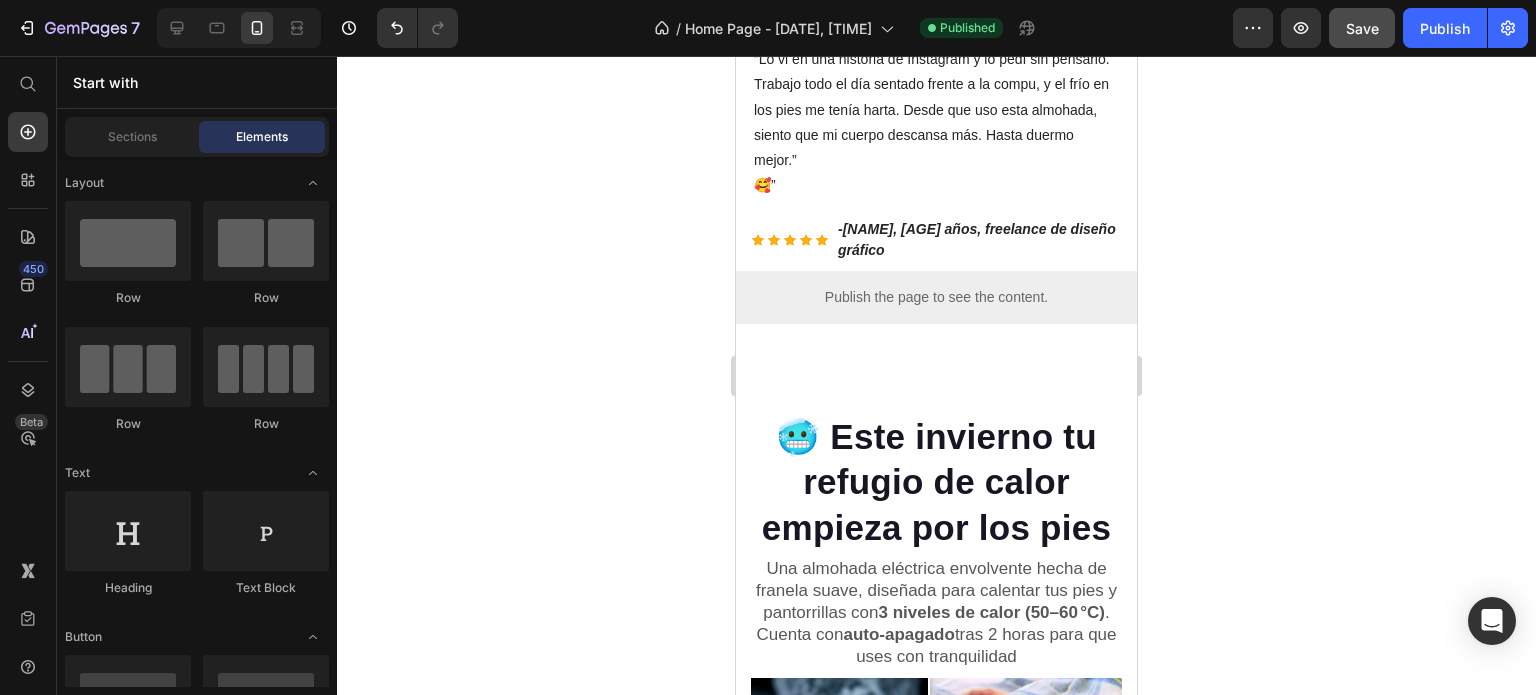 scroll, scrollTop: 1113, scrollLeft: 0, axis: vertical 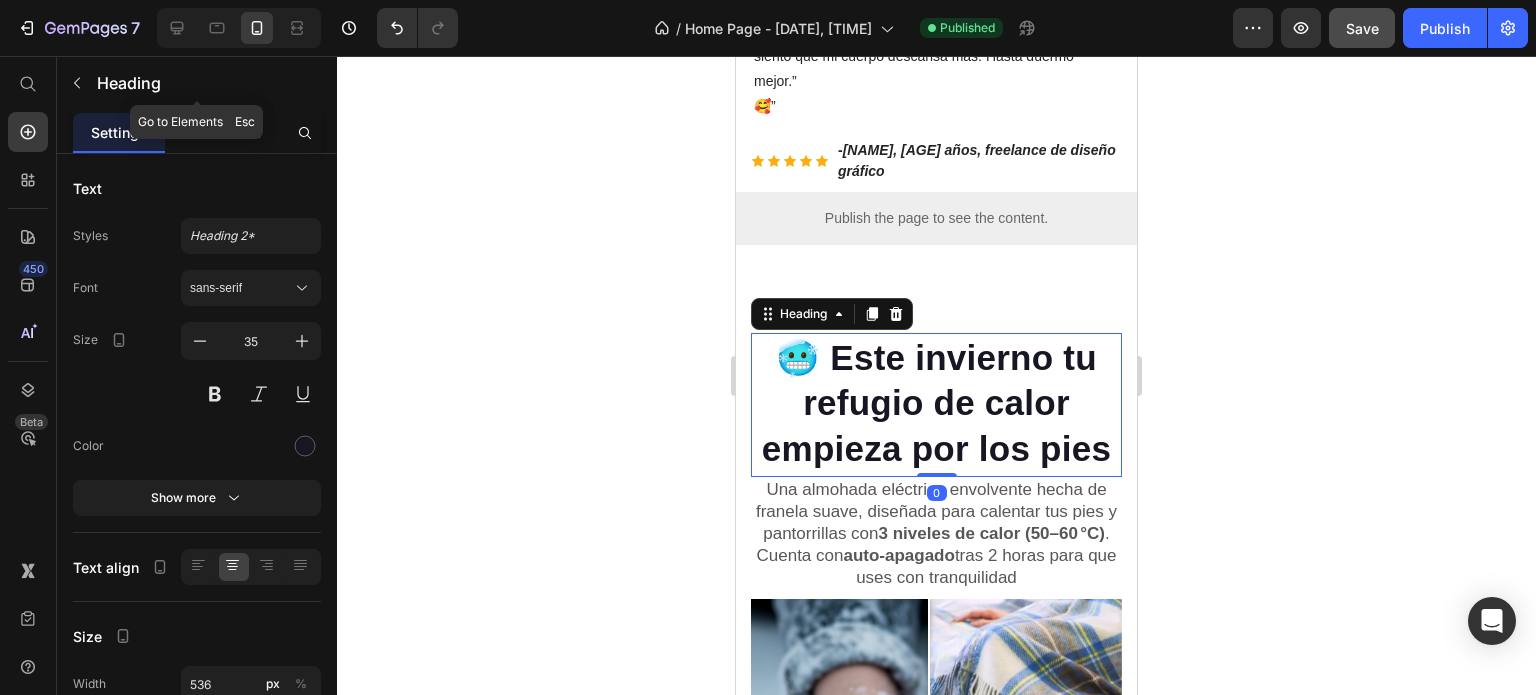 click on "Heading" 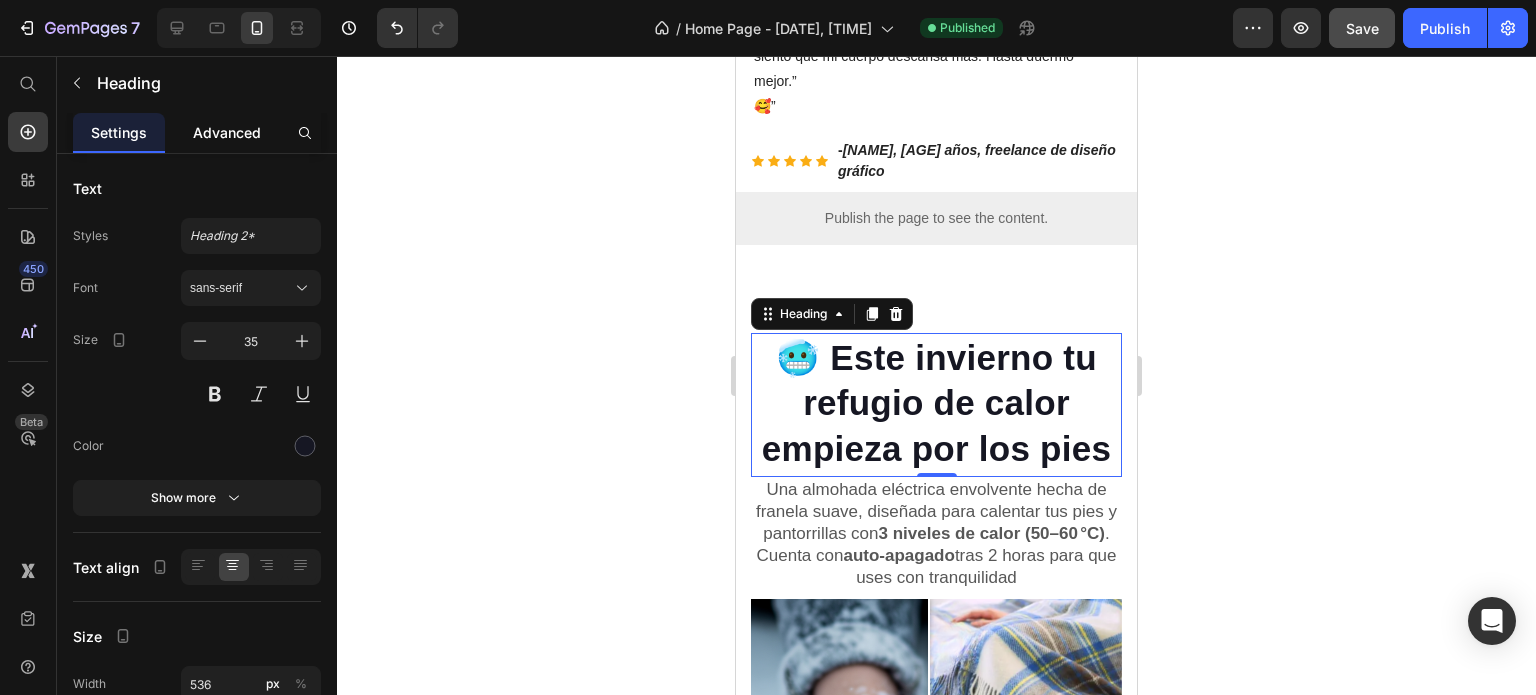 click on "Advanced" at bounding box center [227, 132] 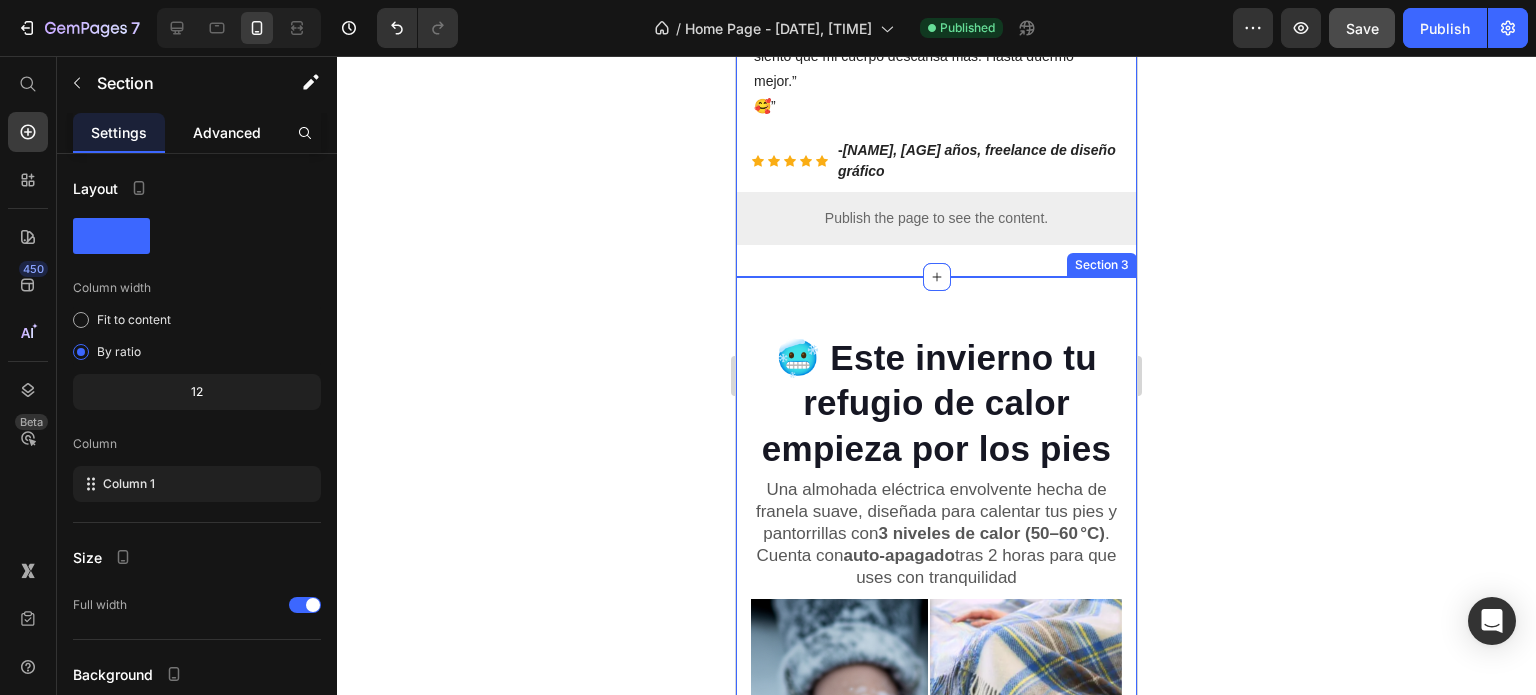 click on "Advanced" 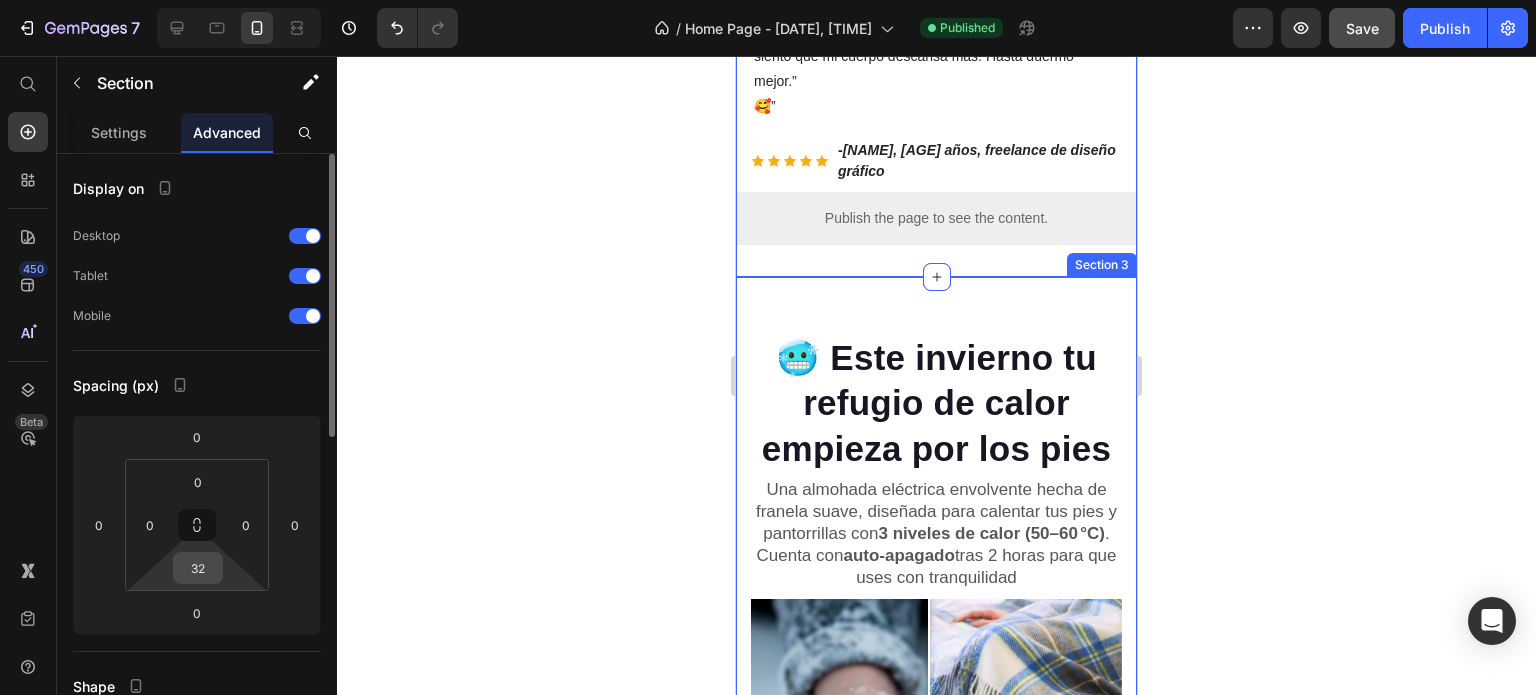 click on "32" at bounding box center (198, 568) 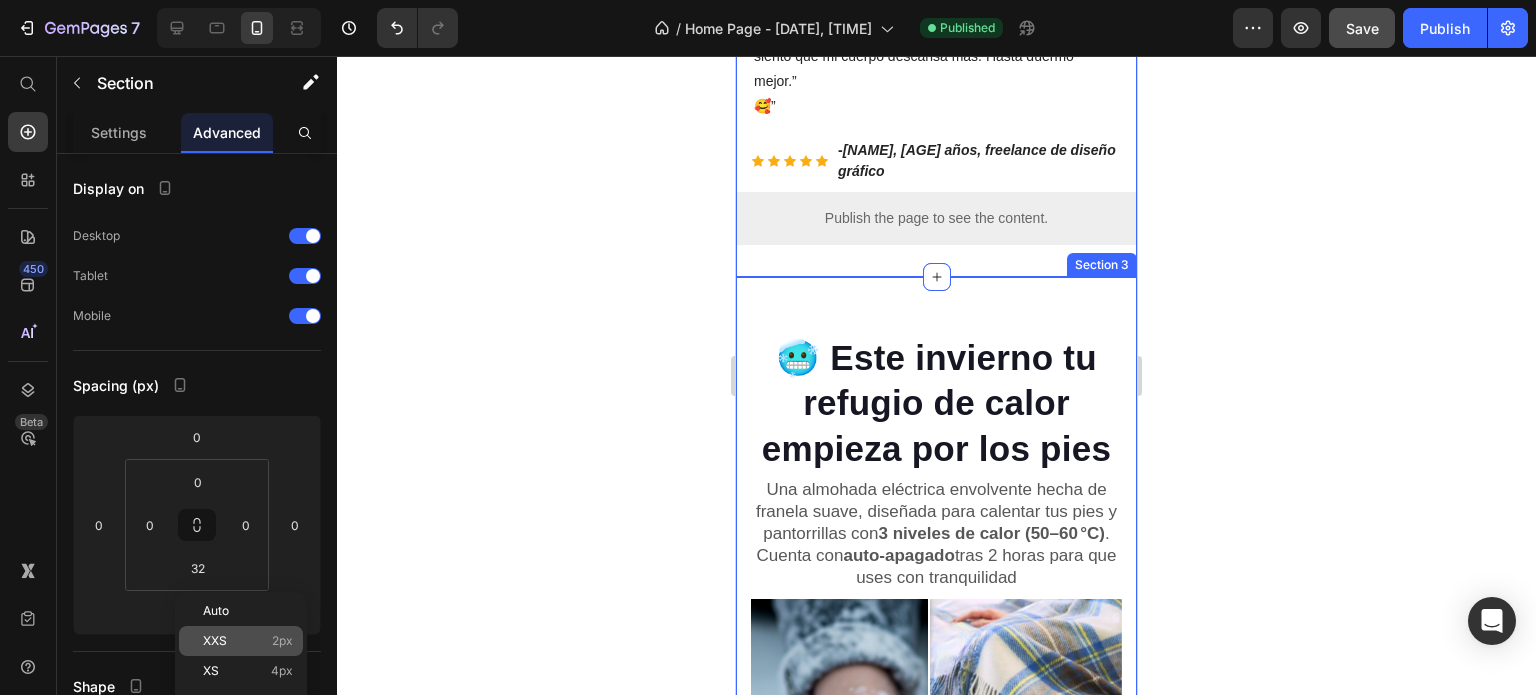 click on "XXS" at bounding box center (215, 641) 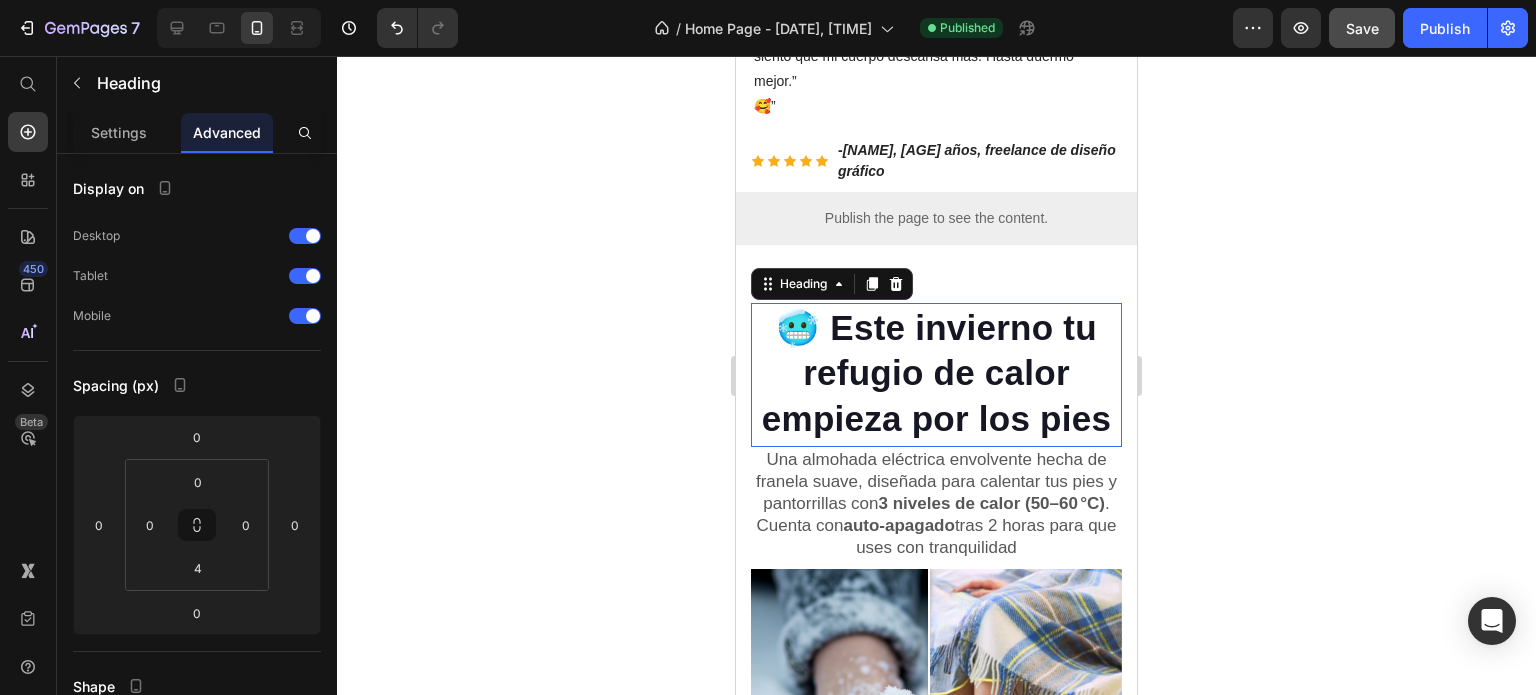 click on "🥶 Este invierno tu refugio de calor empieza por los pies" at bounding box center (936, 373) 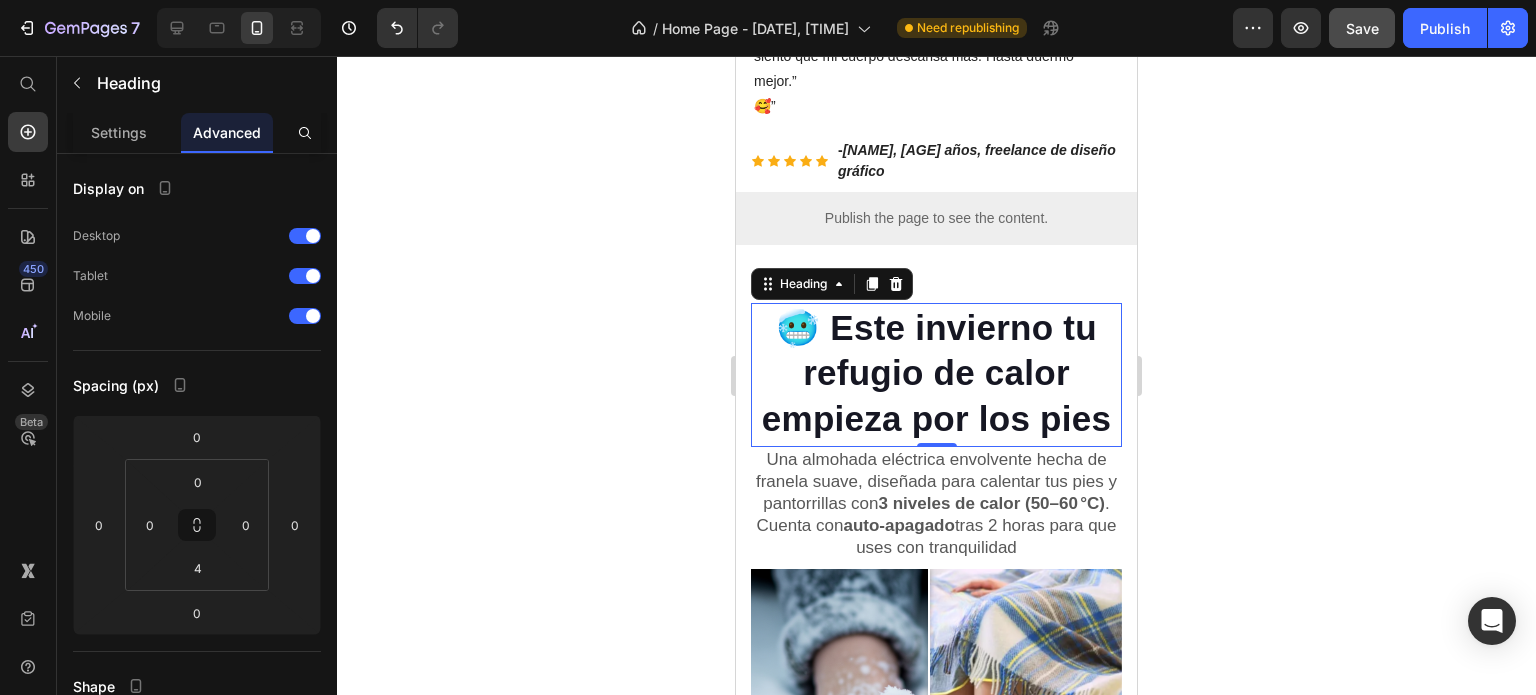 click on "🥶 Este invierno tu refugio de calor empieza por los pies" at bounding box center (936, 373) 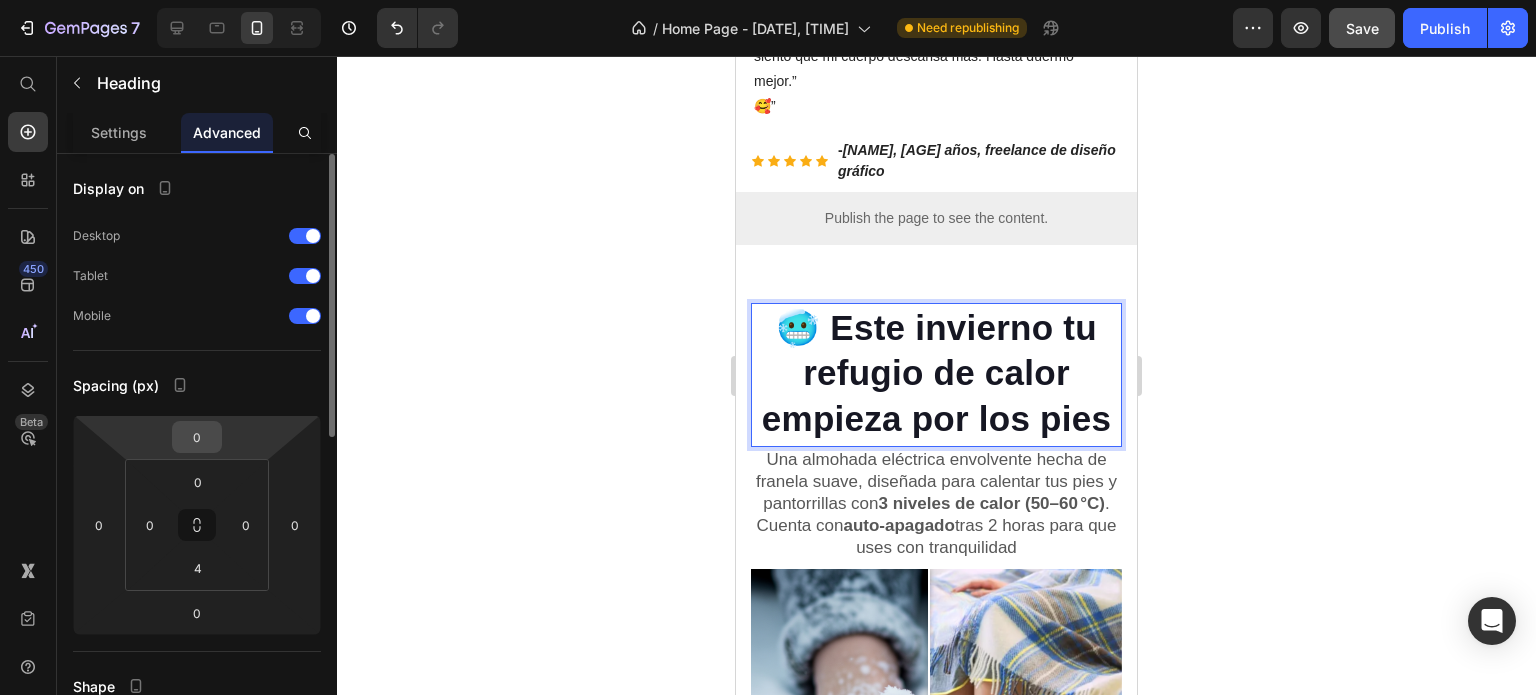 click on "0" at bounding box center (197, 437) 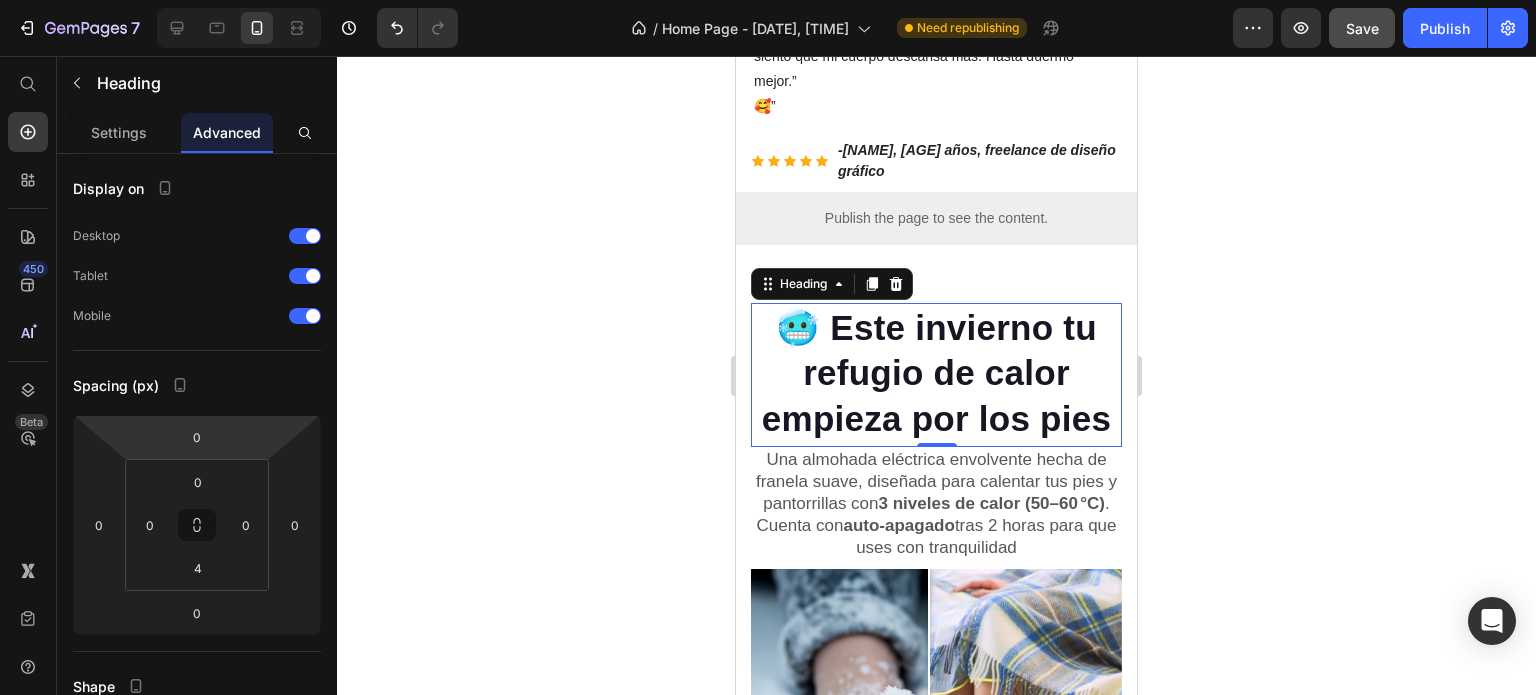 click 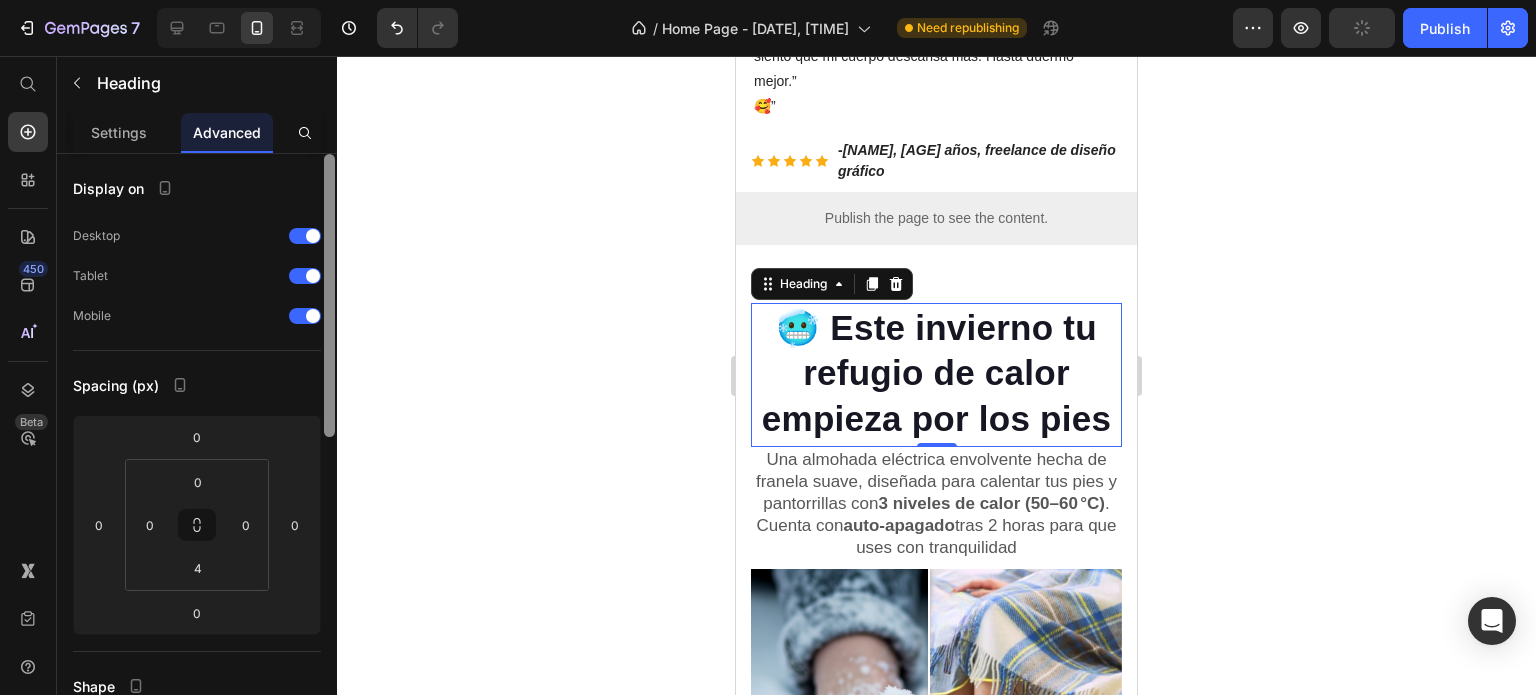 scroll, scrollTop: 598, scrollLeft: 0, axis: vertical 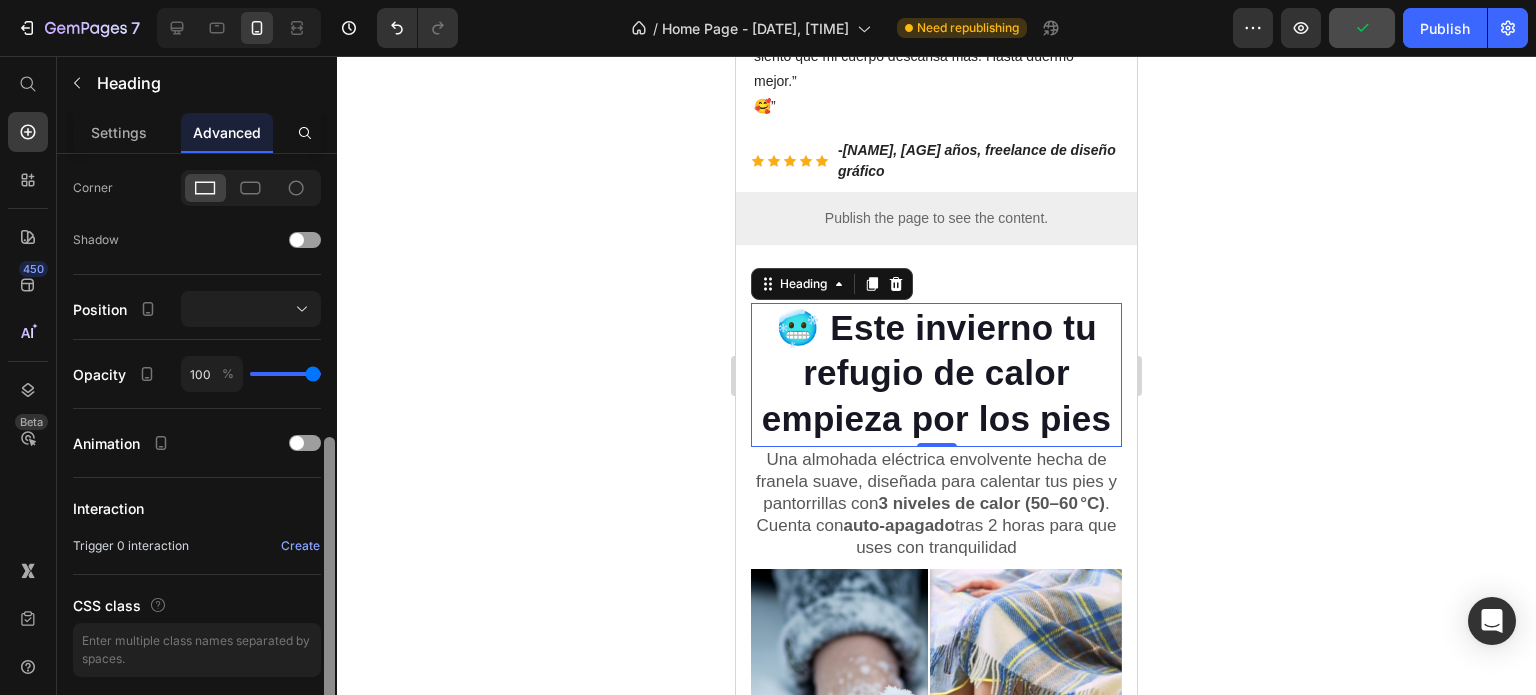 drag, startPoint x: 336, startPoint y: 304, endPoint x: 332, endPoint y: 369, distance: 65.12296 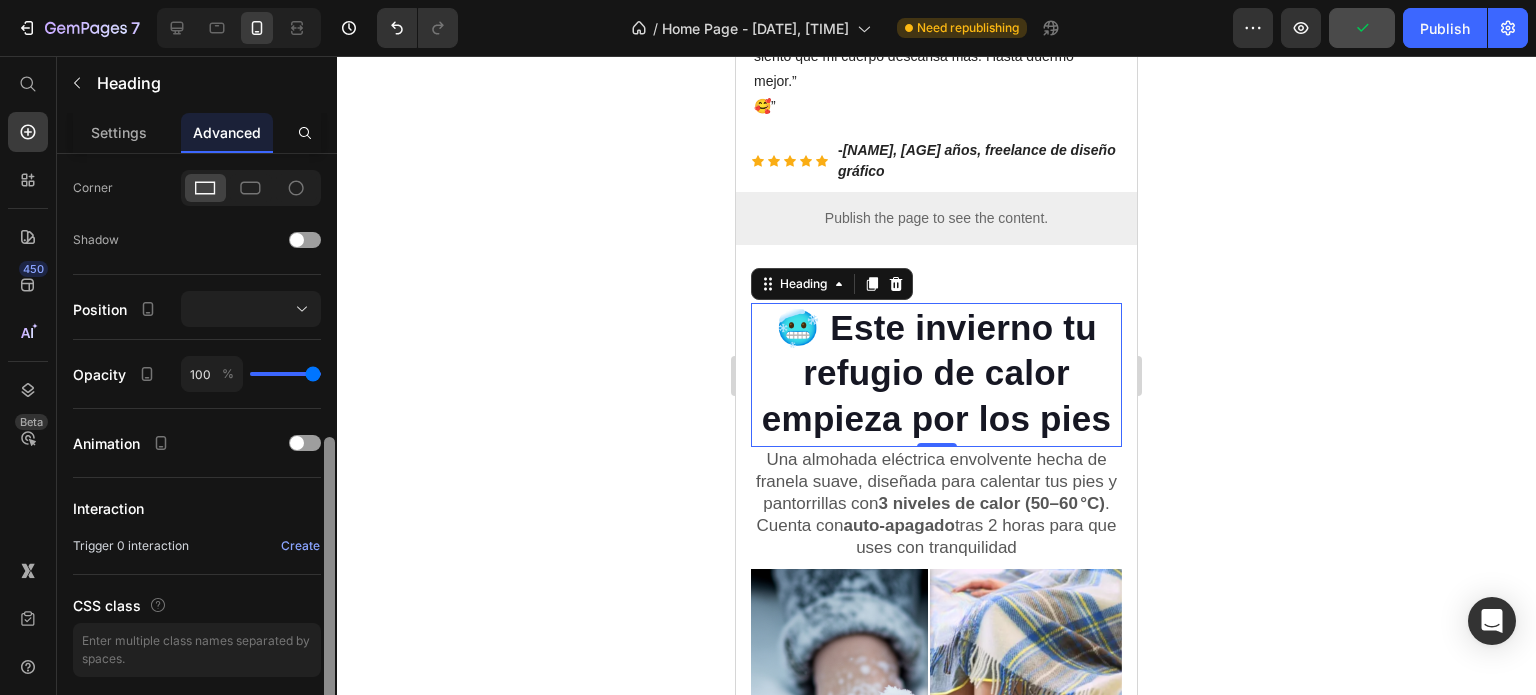 scroll, scrollTop: 0, scrollLeft: 0, axis: both 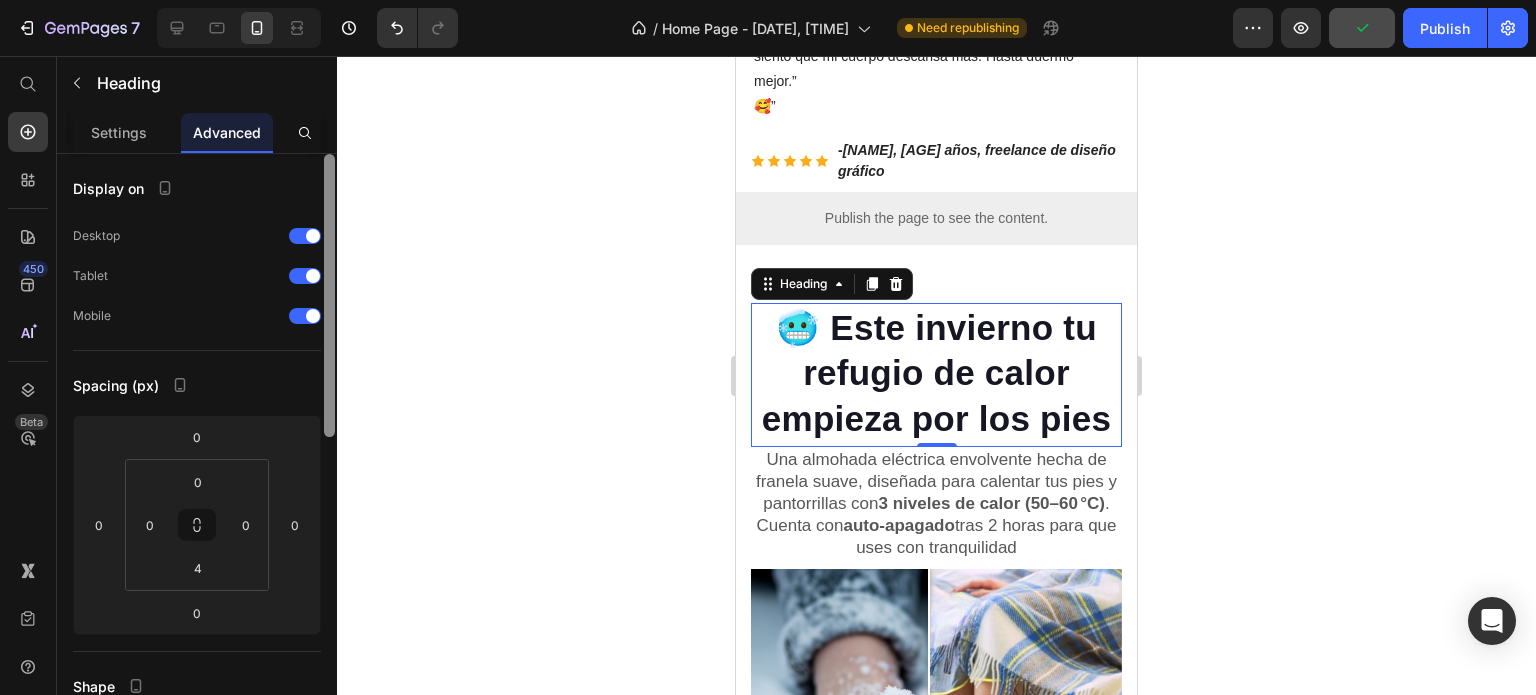 click at bounding box center [329, 453] 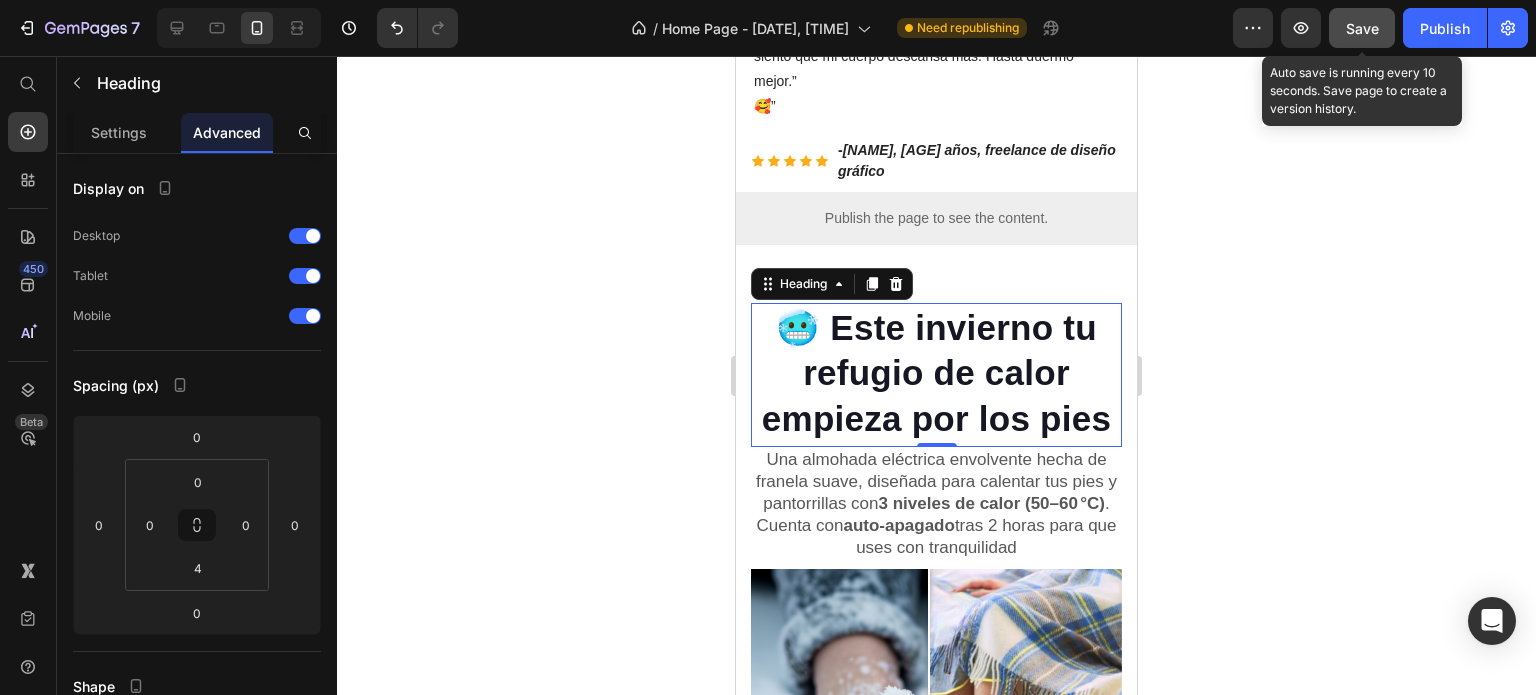 click on "Save" at bounding box center (1362, 28) 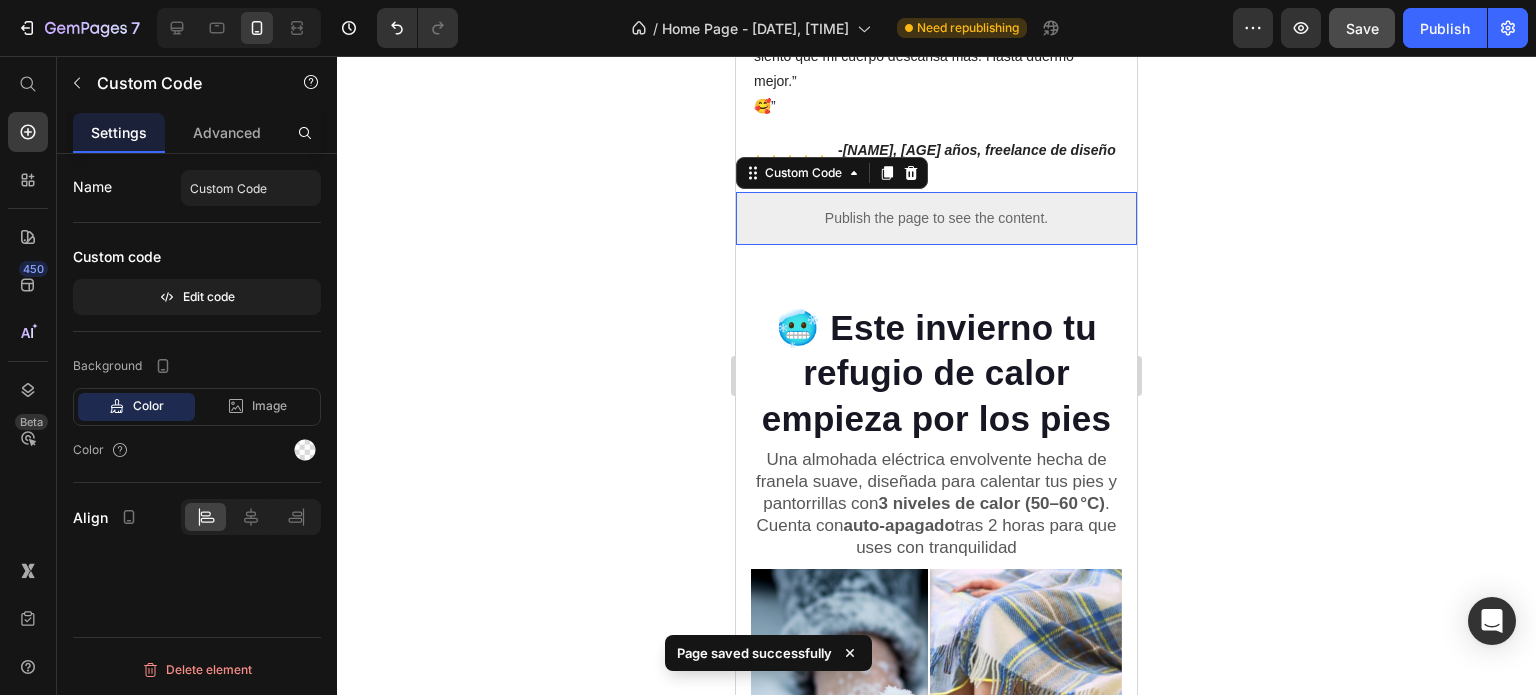 scroll, scrollTop: 0, scrollLeft: 0, axis: both 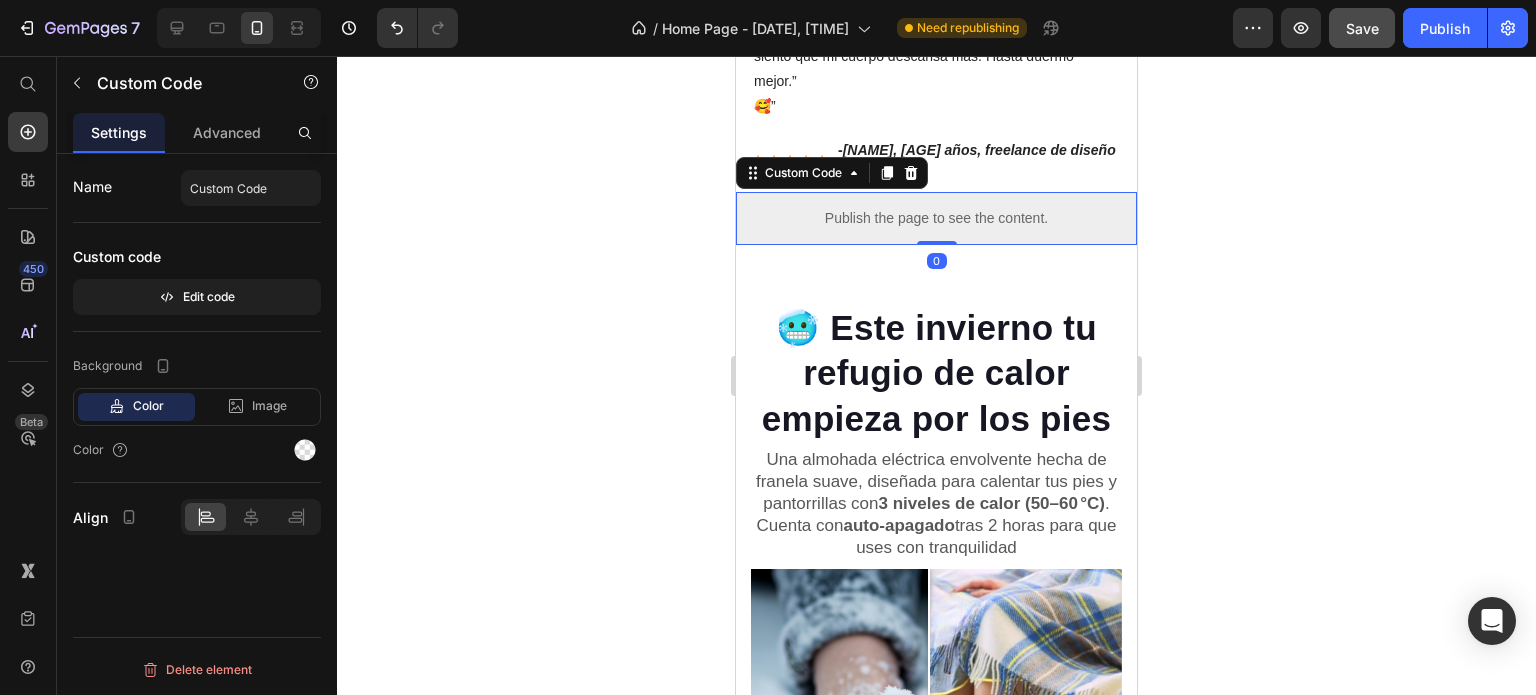 click on "Settings Advanced" at bounding box center (197, 133) 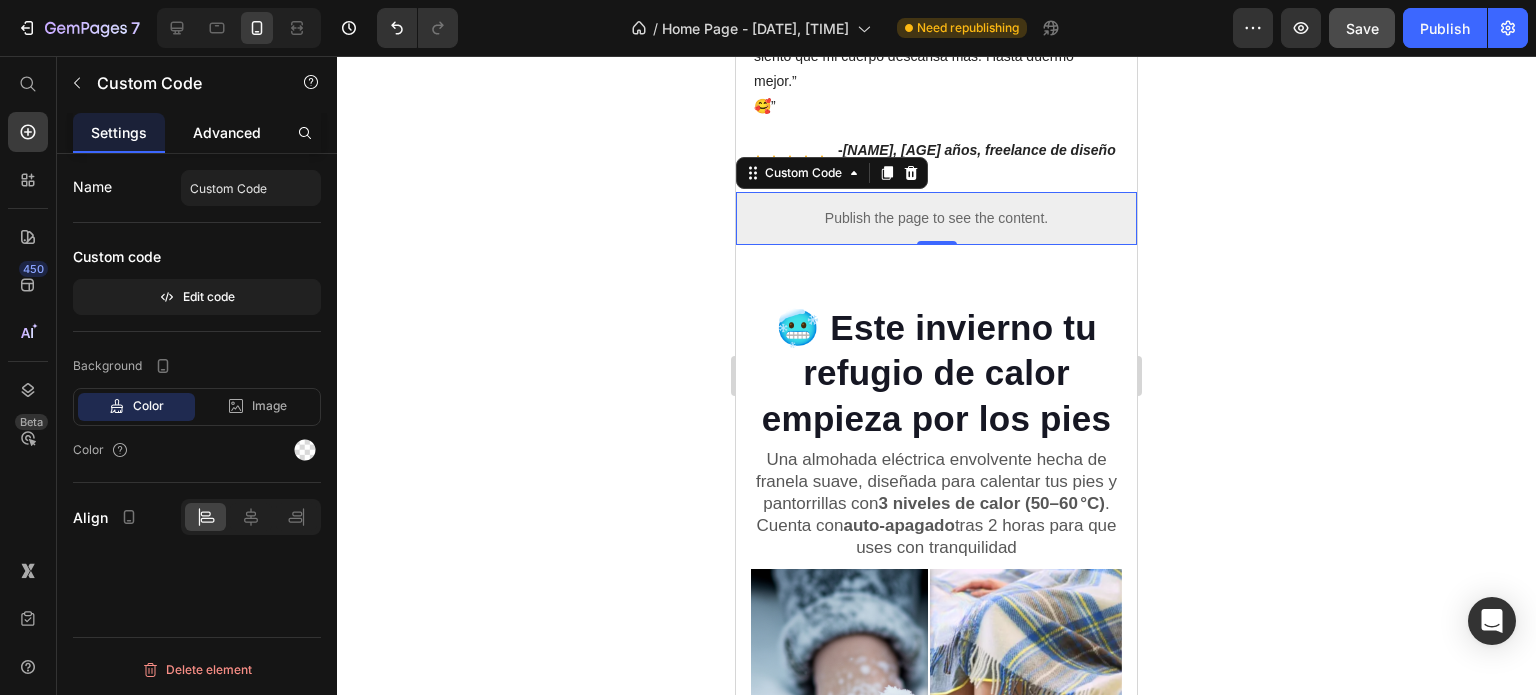 click on "Advanced" at bounding box center (227, 132) 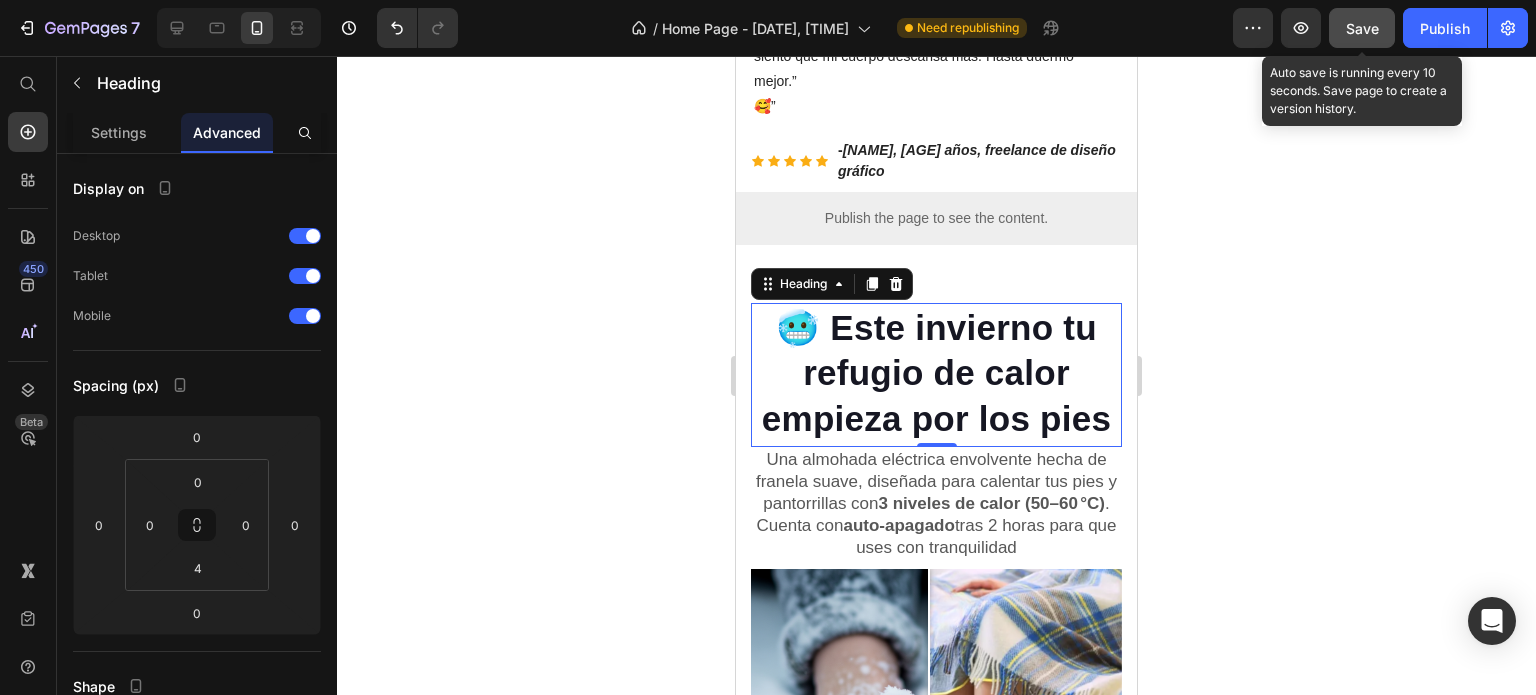 click on "Save" at bounding box center (1362, 28) 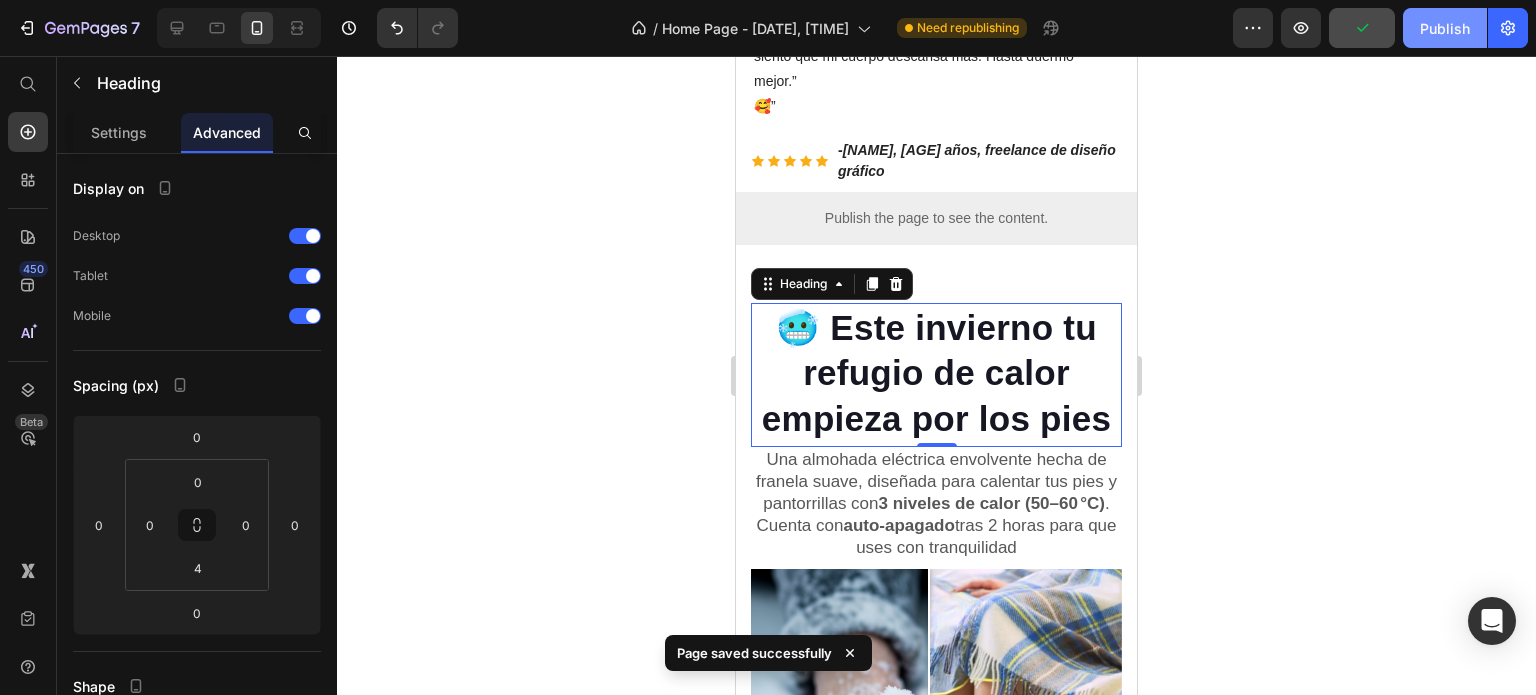 click on "Publish" at bounding box center [1445, 28] 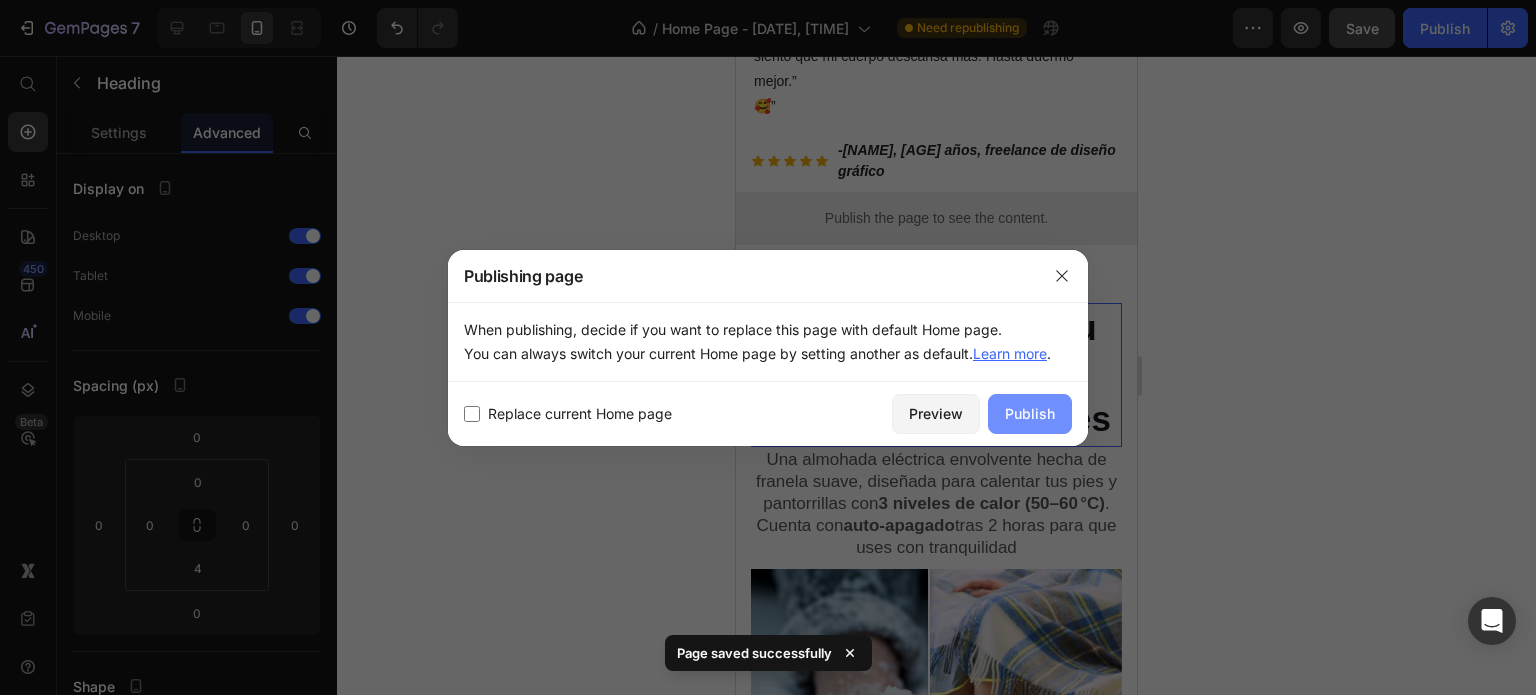click on "Publish" at bounding box center (1030, 414) 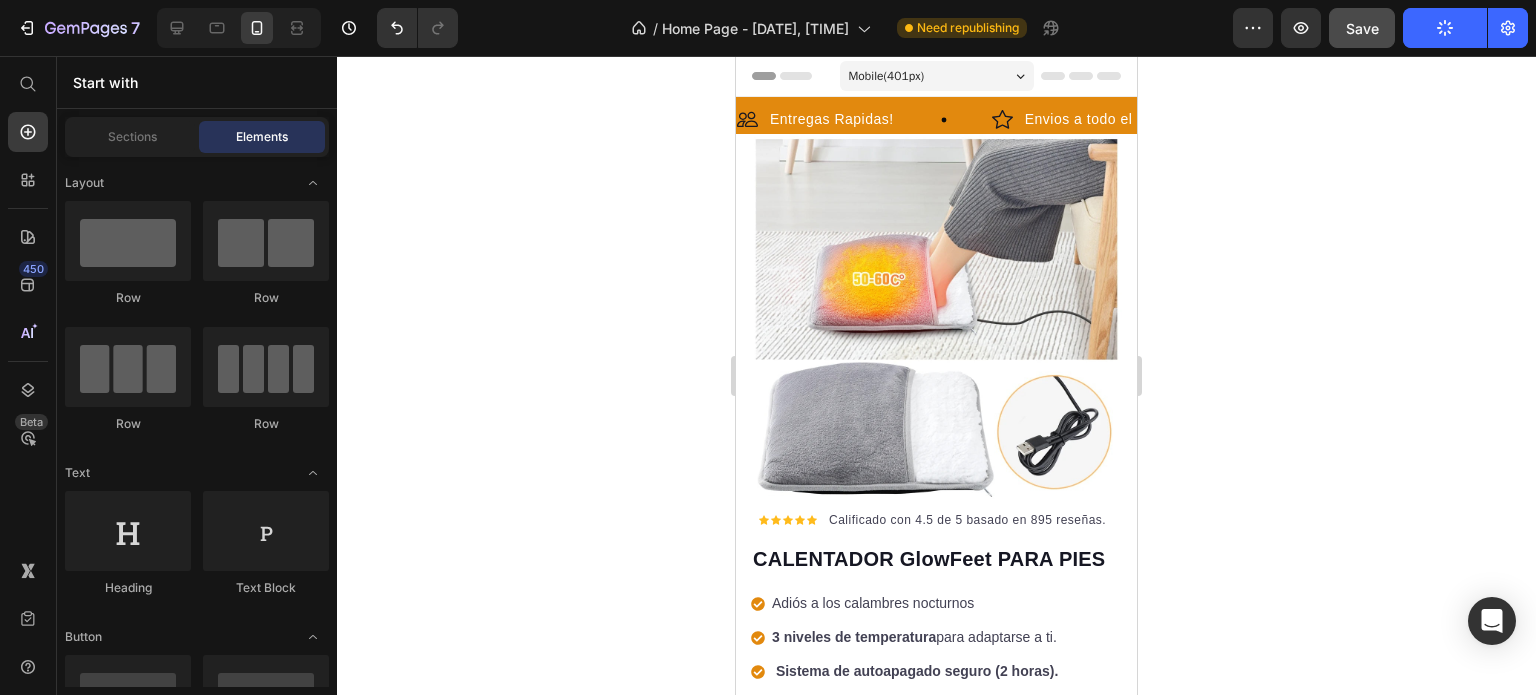 scroll, scrollTop: 480, scrollLeft: 0, axis: vertical 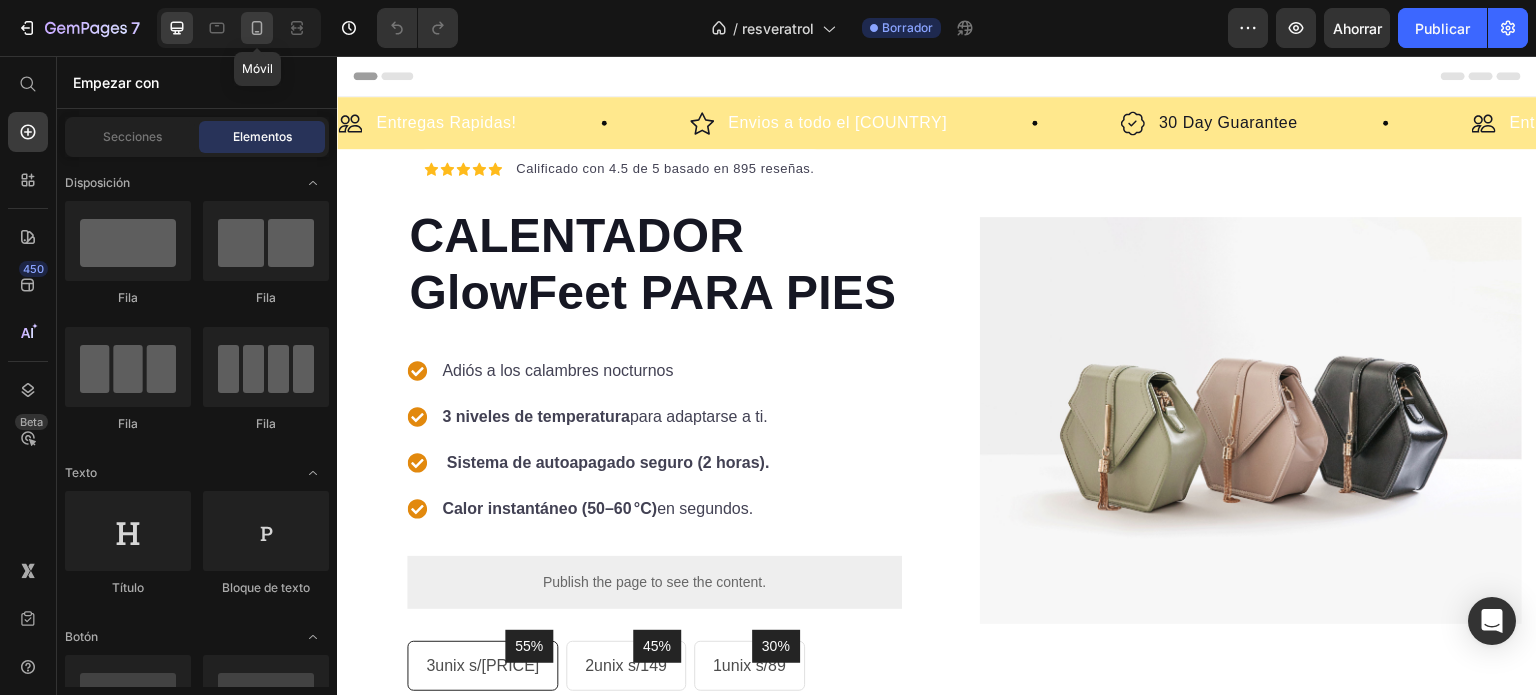click 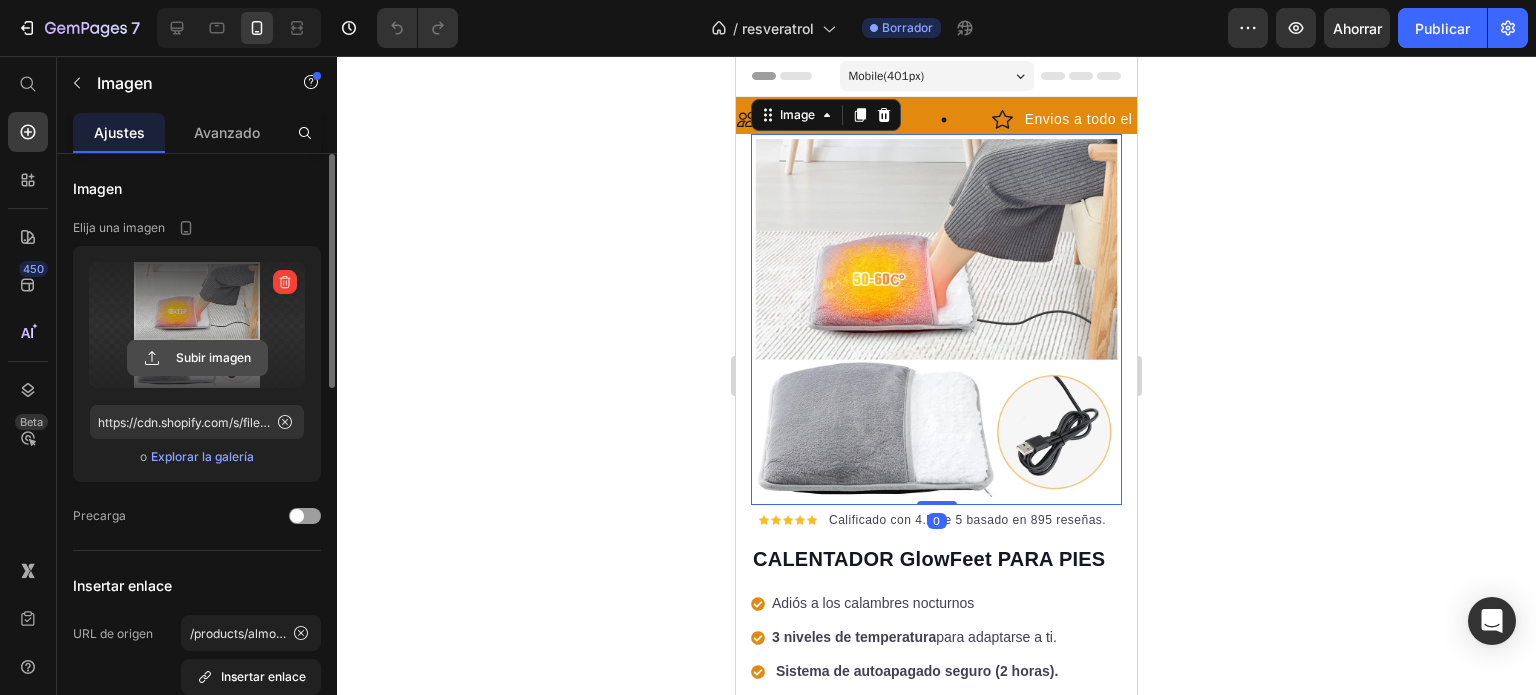 click 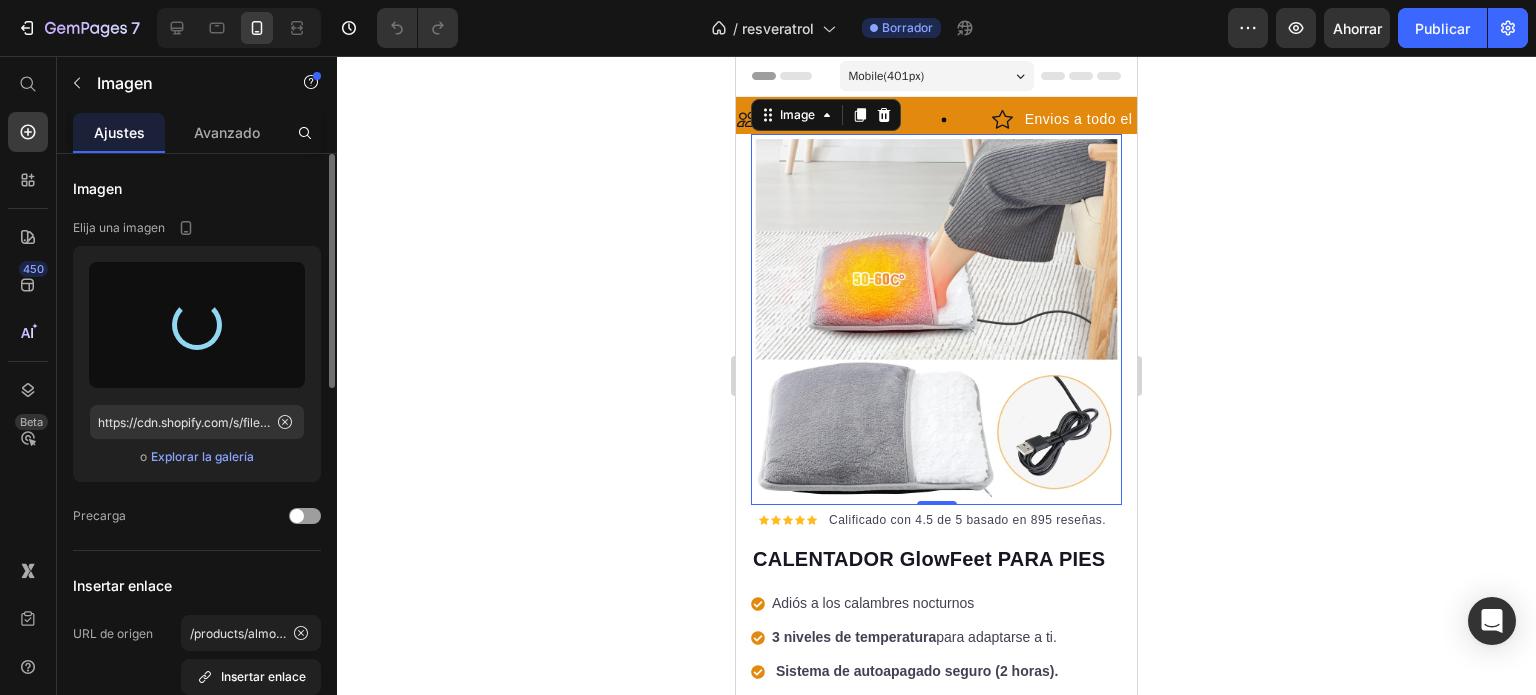 type on "https://cdn.shopify.com/s/files/1/0837/3613/3922/files/gempages_523280989133210688-e01c9448-bb75-49a6-9946-cd655df5006e.png" 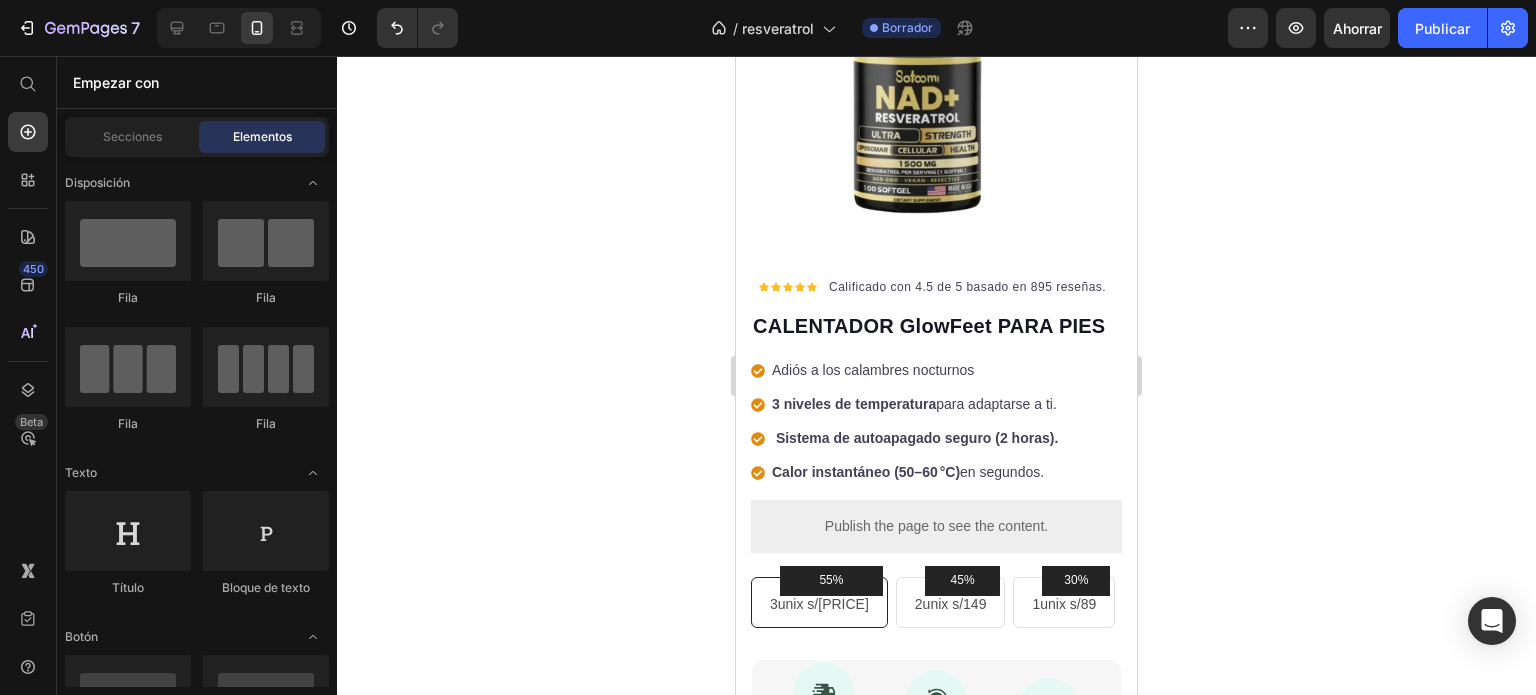 scroll, scrollTop: 240, scrollLeft: 0, axis: vertical 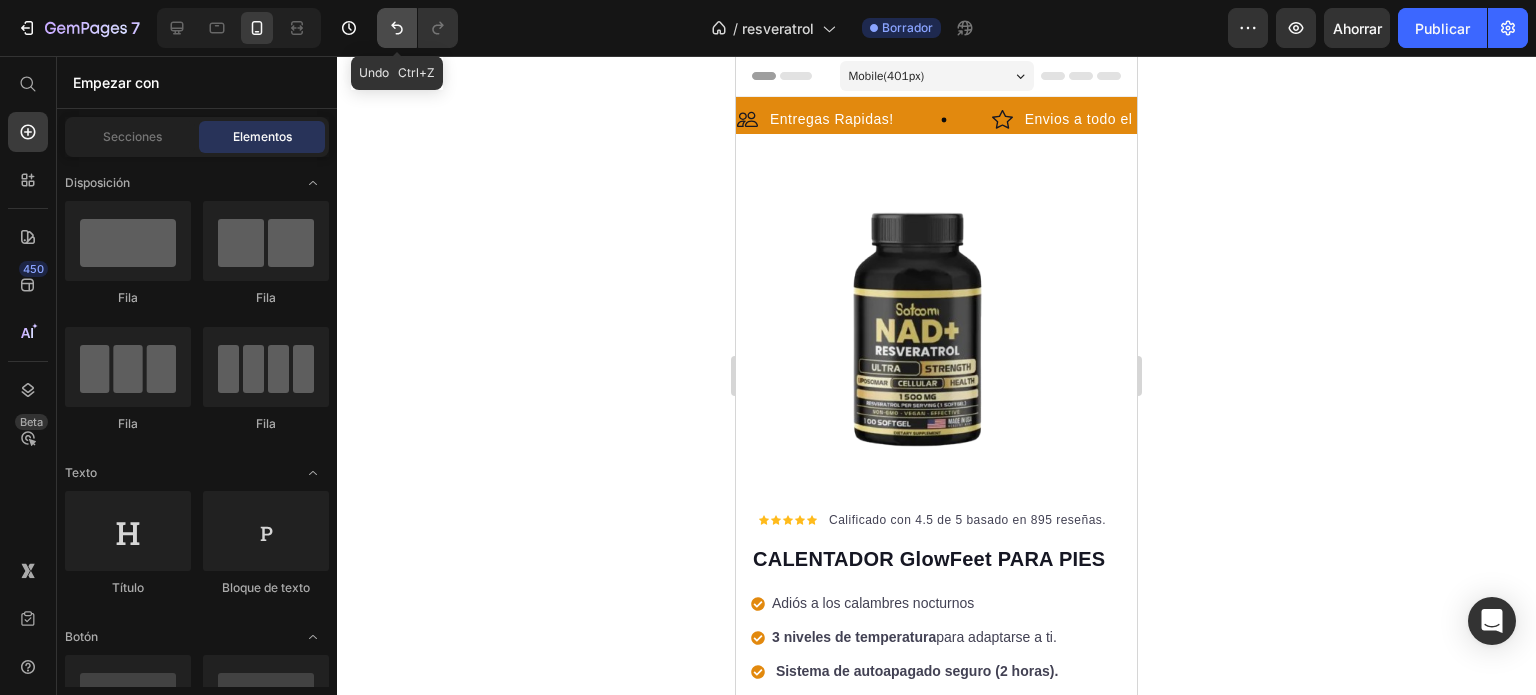 click 